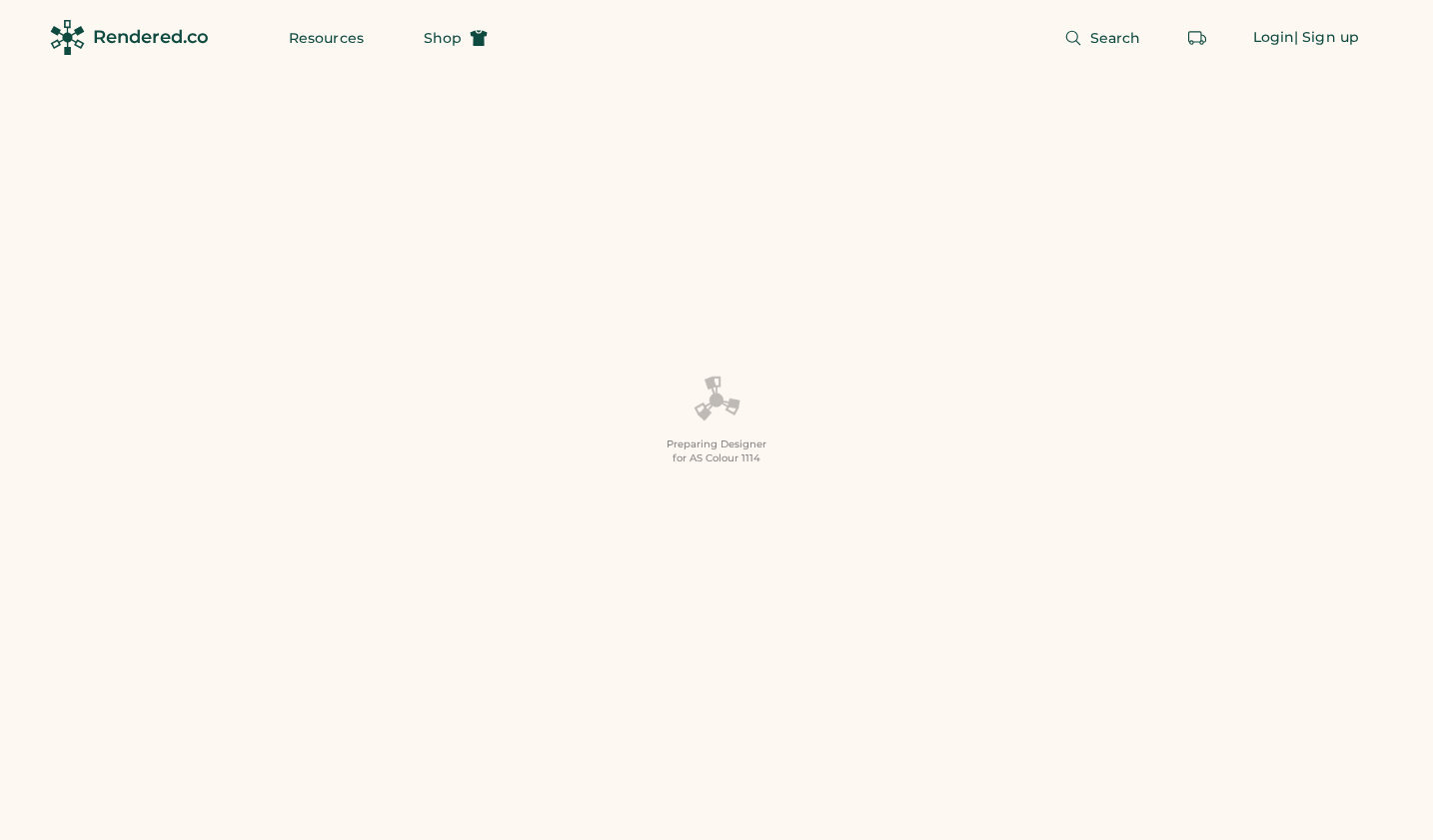 scroll, scrollTop: 0, scrollLeft: 0, axis: both 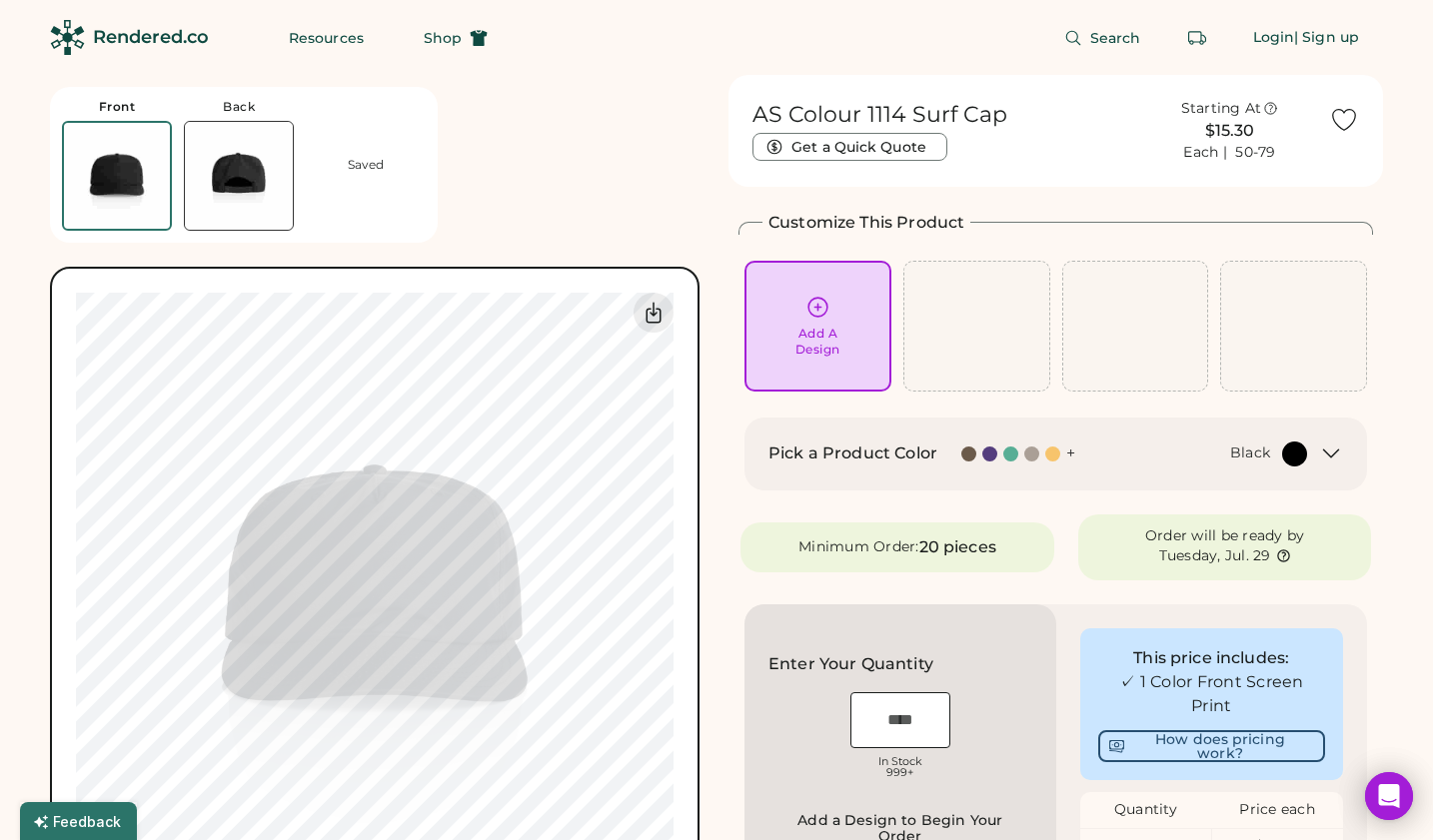 click on "Add A
Design" at bounding box center [817, 342] 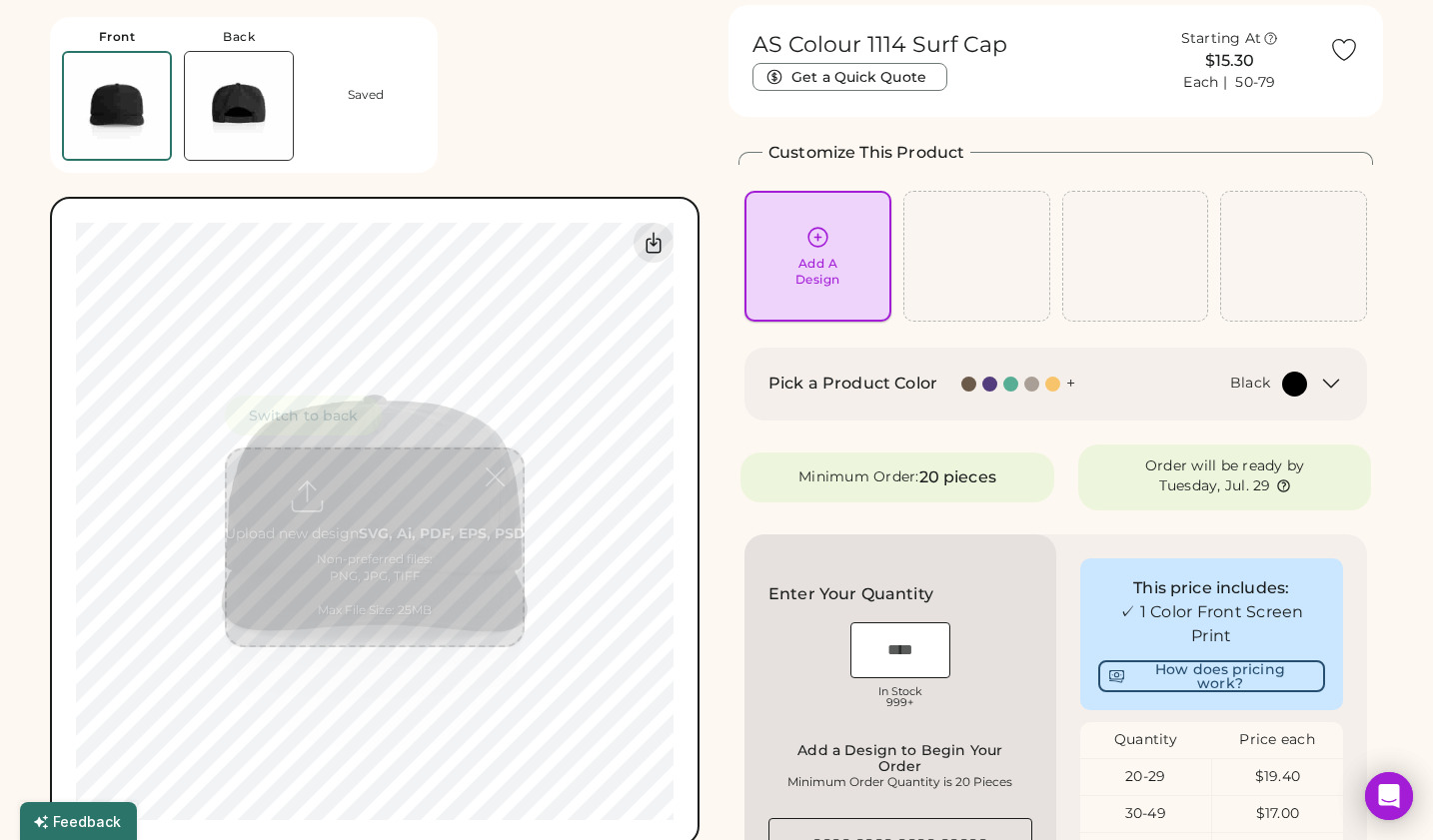 scroll, scrollTop: 75, scrollLeft: 0, axis: vertical 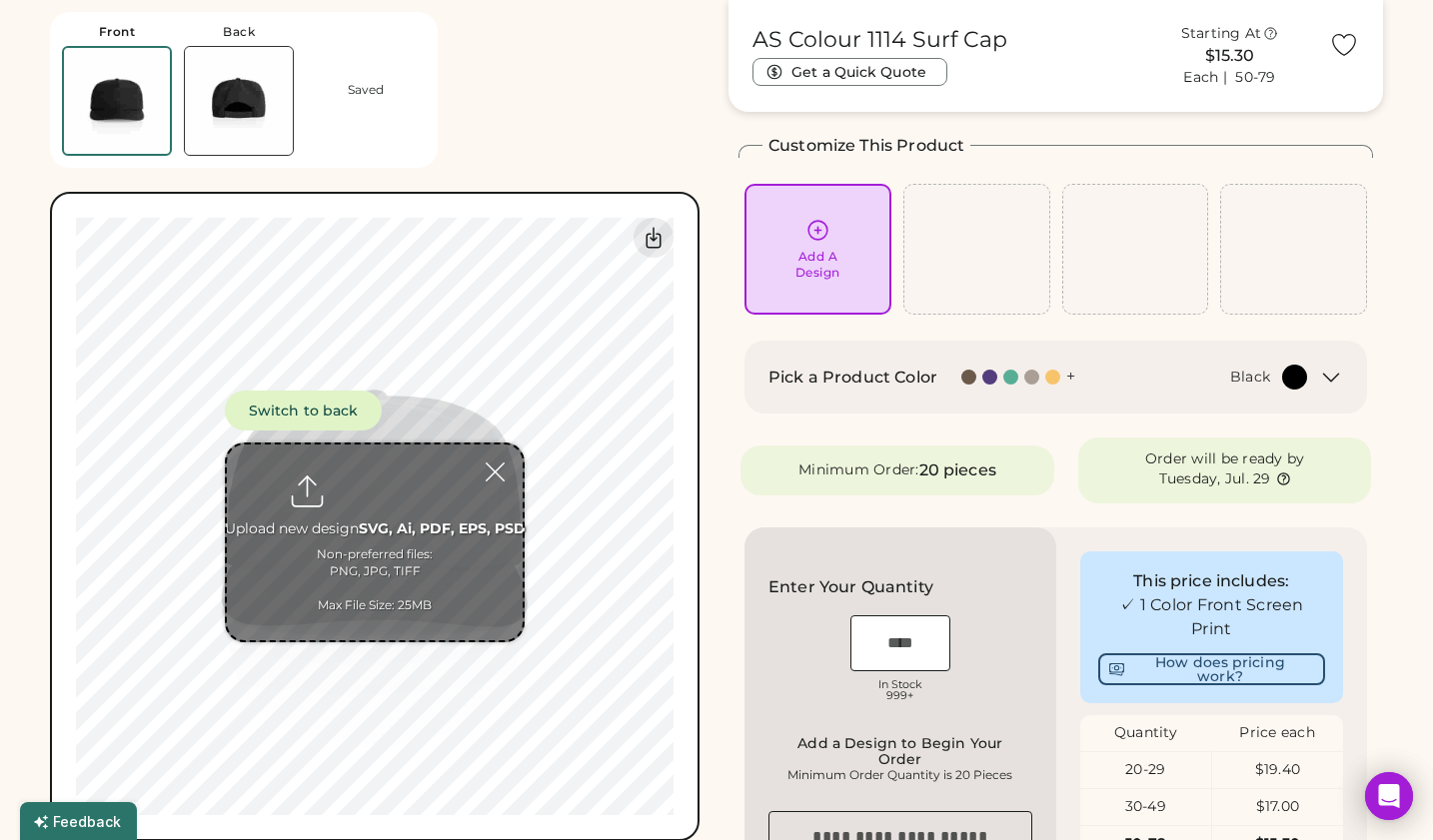 click at bounding box center (375, 542) 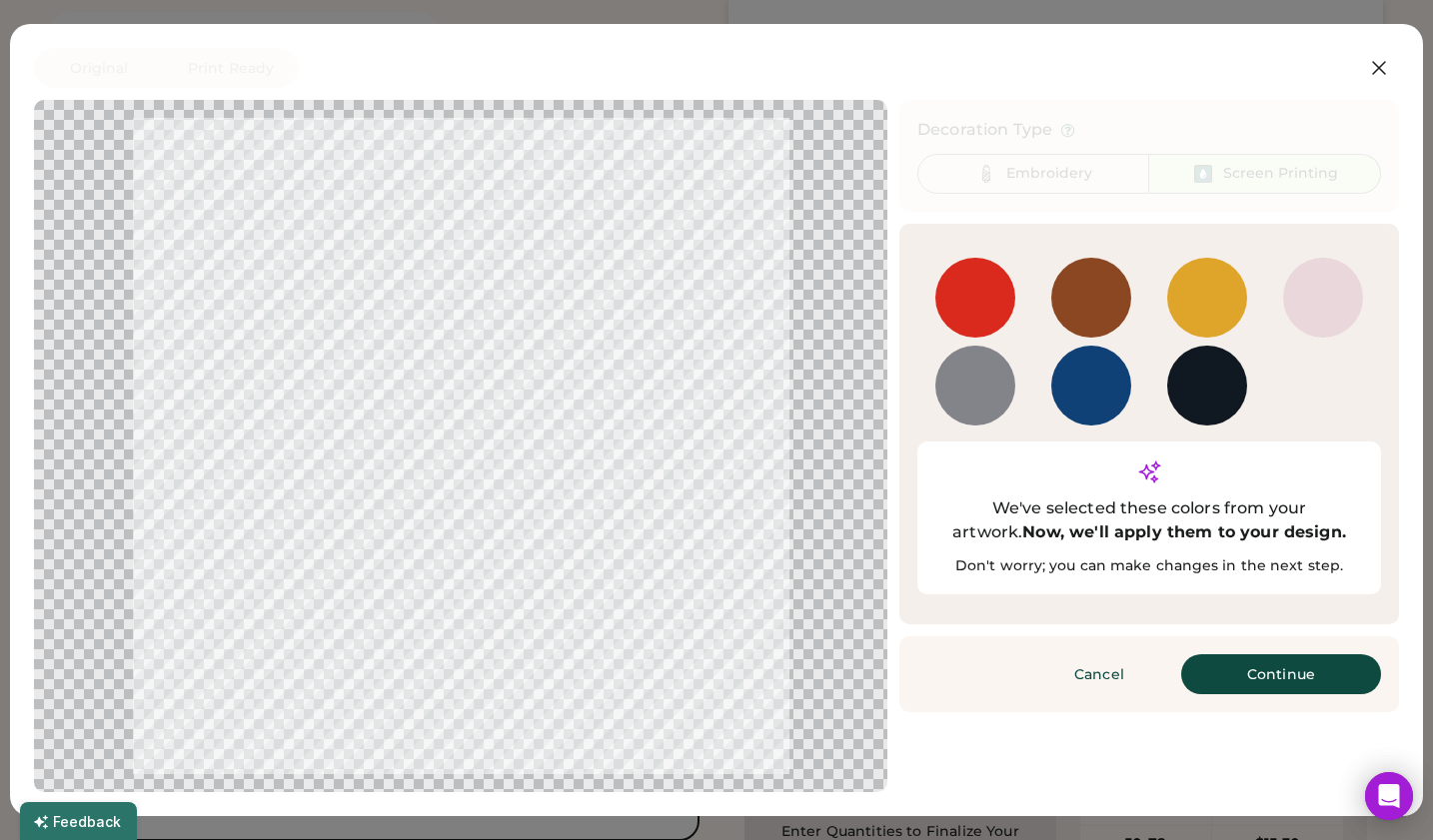 click on "Continue" at bounding box center [1281, 674] 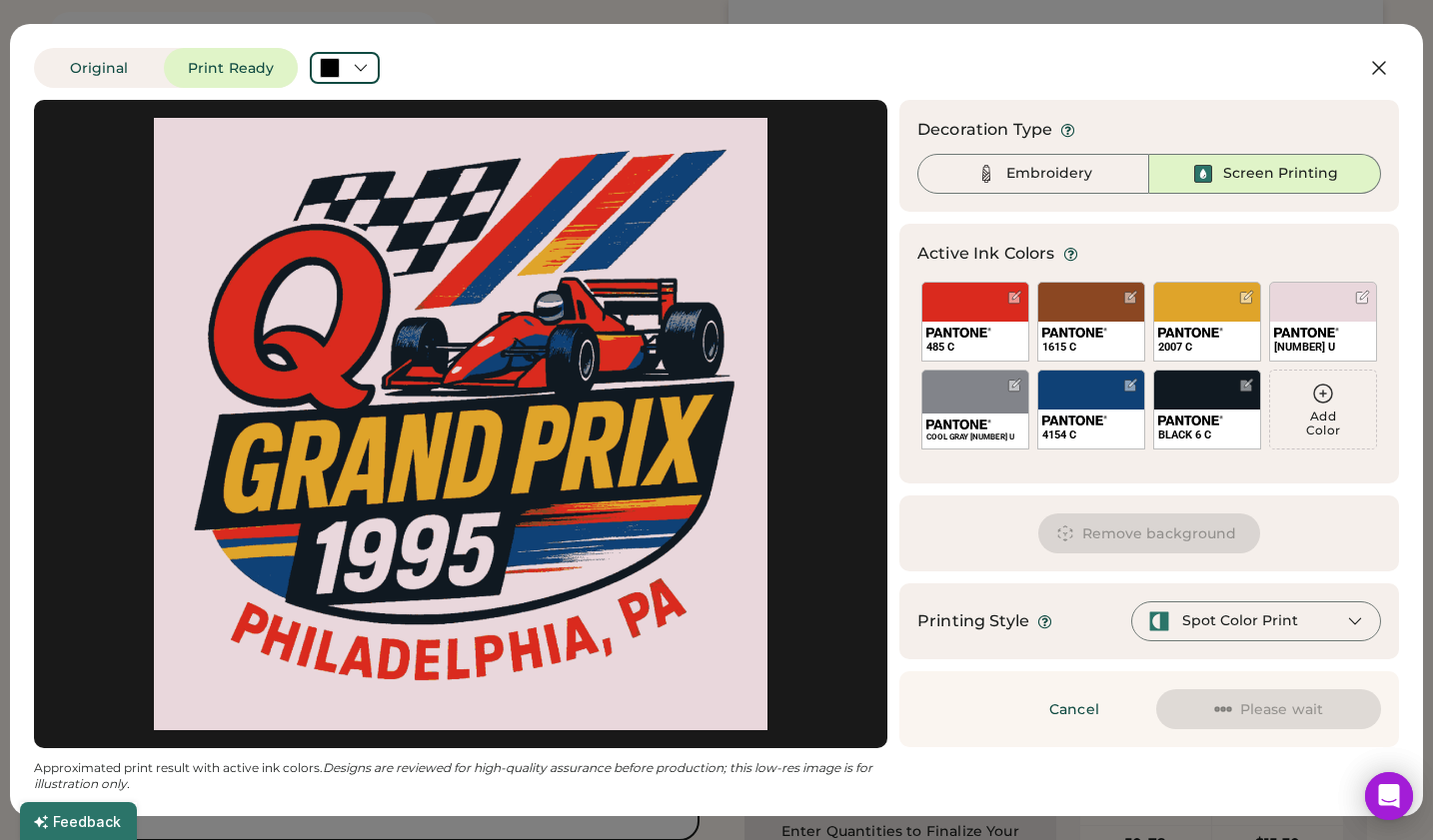 click at bounding box center (461, 423) 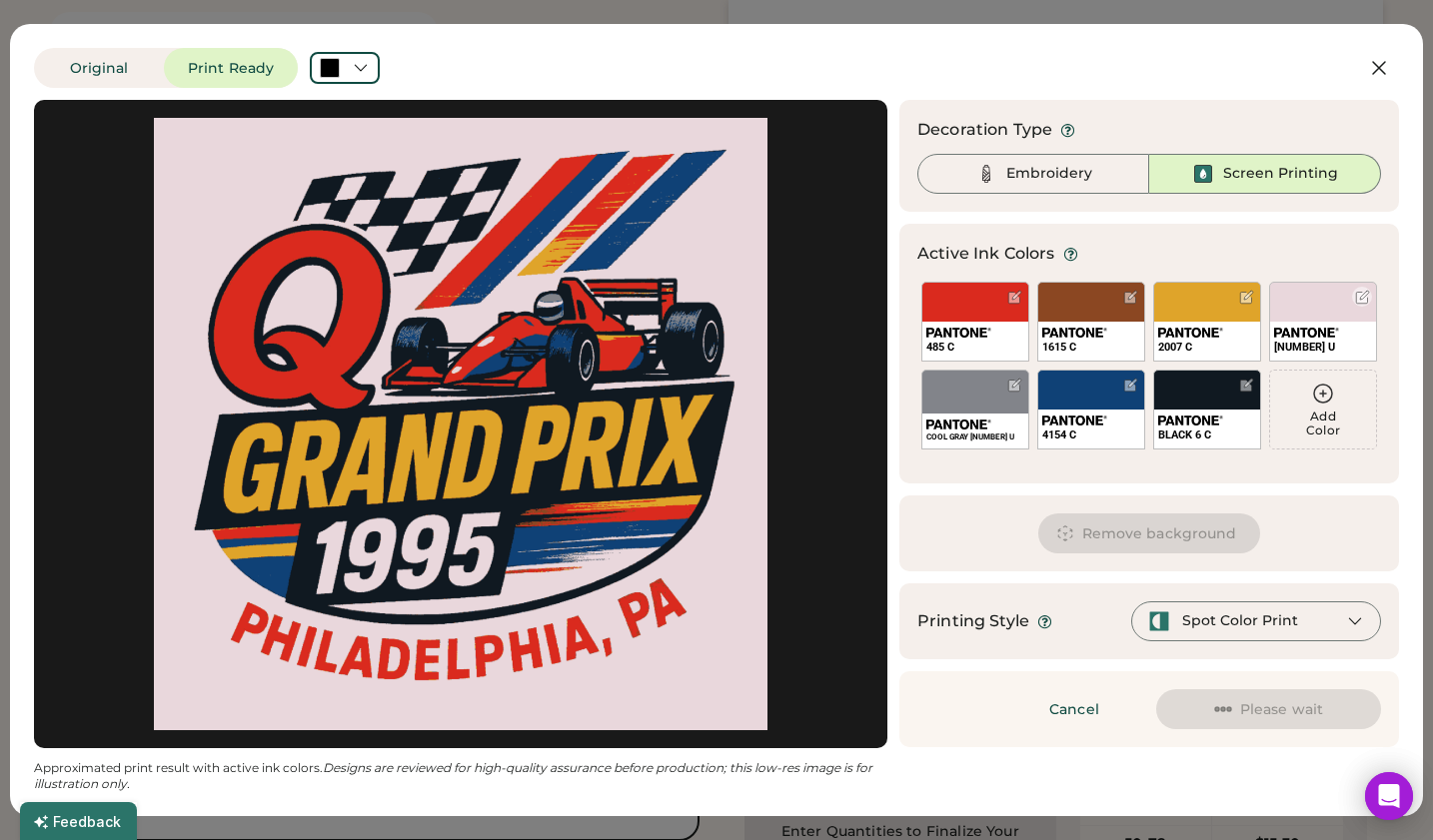 click on "[NUMBER] U" at bounding box center [1323, 322] 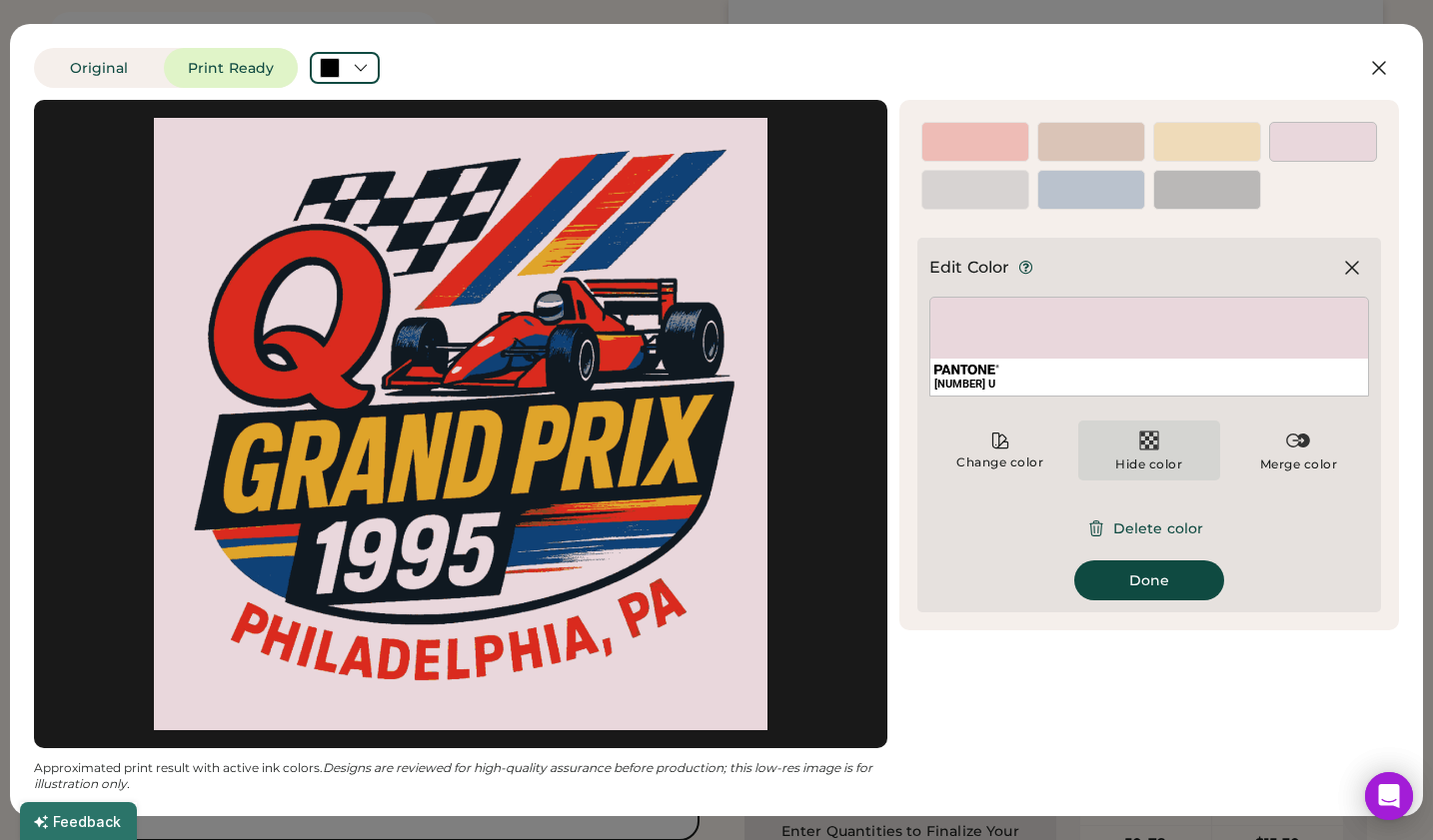 click on "Hide color" at bounding box center [1148, 450] 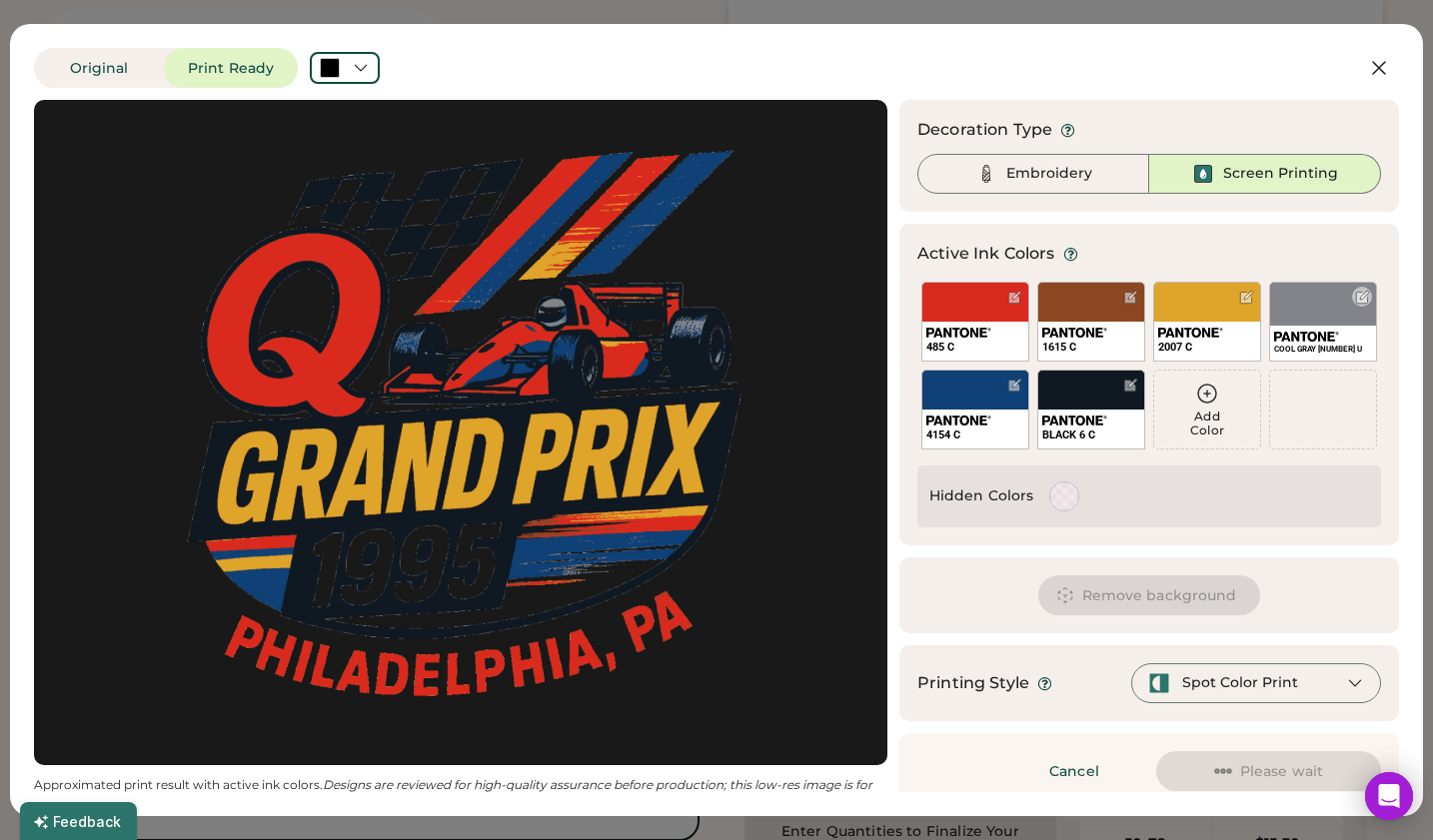 click on "COOL GRAY [NUMBER] U" at bounding box center [1323, 322] 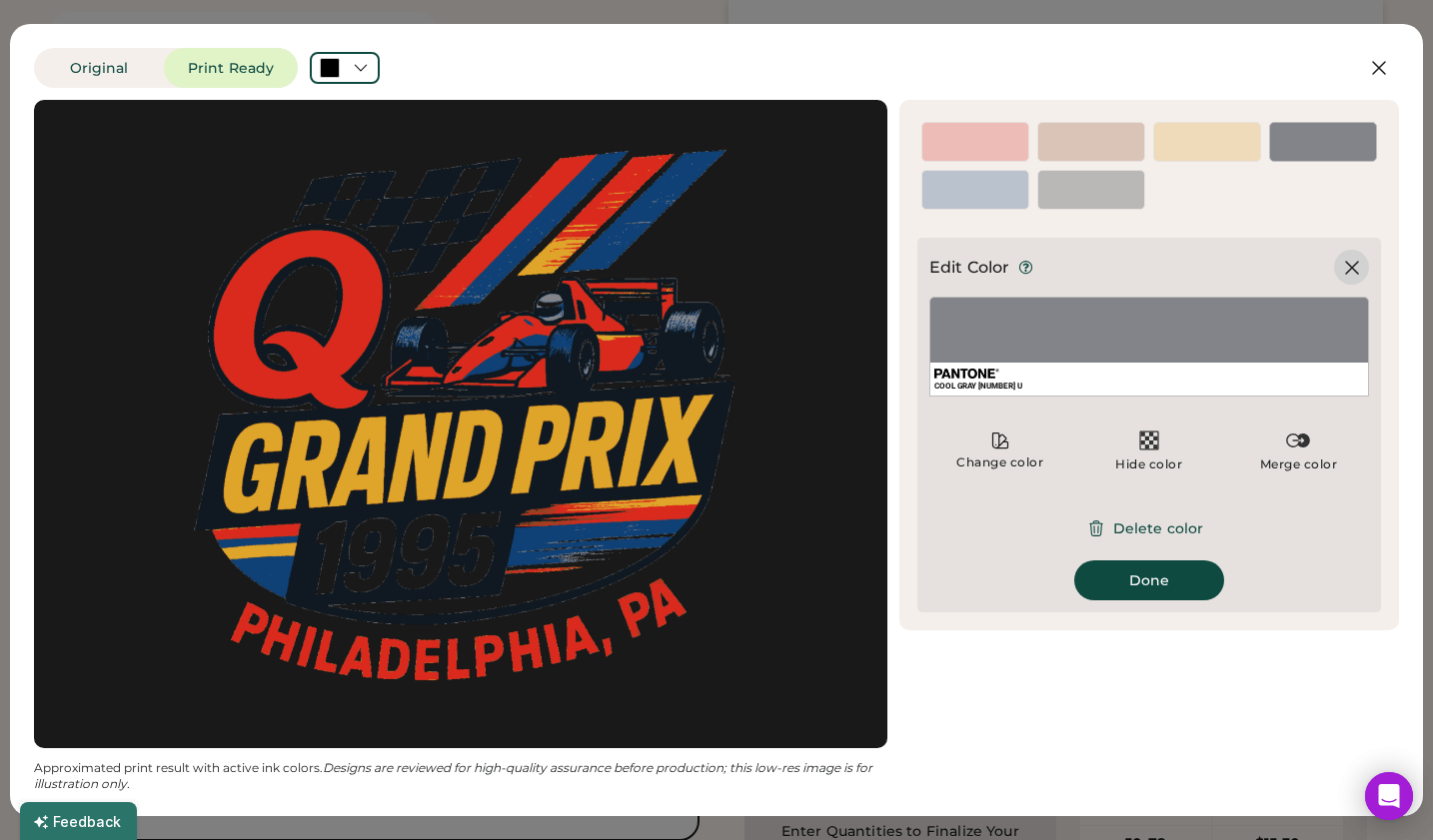 click at bounding box center (1352, 268) 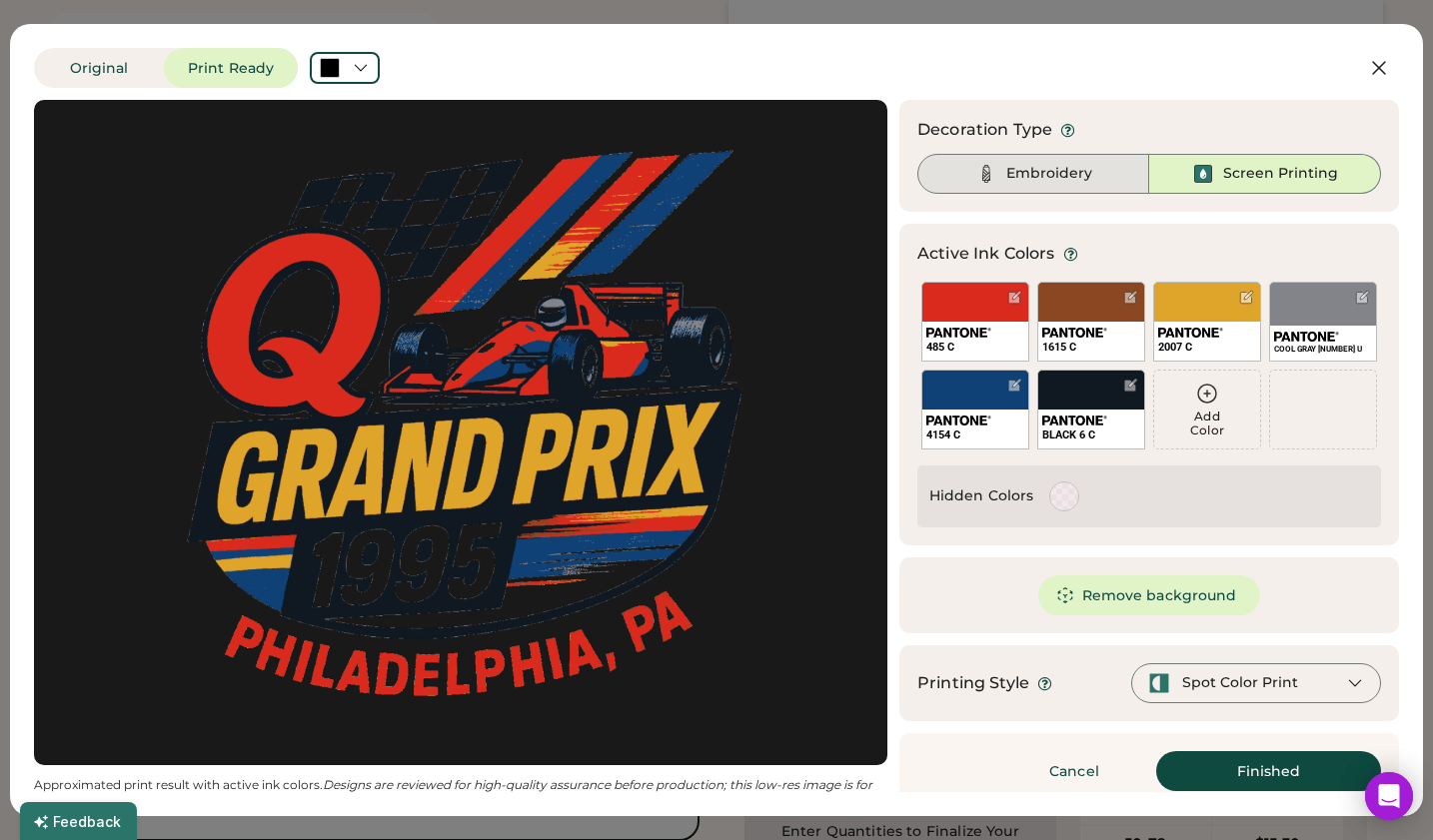 click on "Embroidery" at bounding box center (1049, 174) 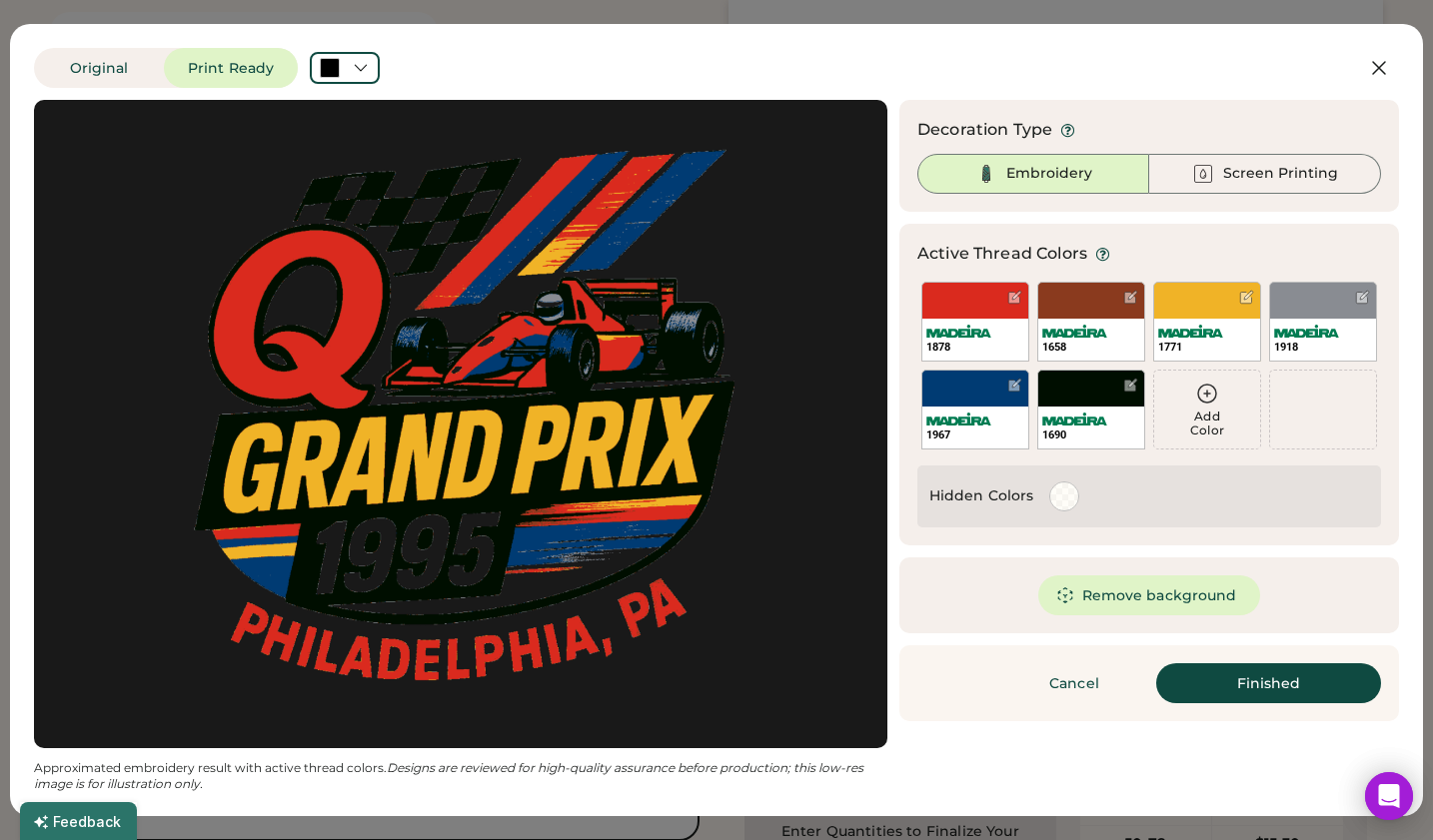 click on "Finished" at bounding box center [1268, 683] 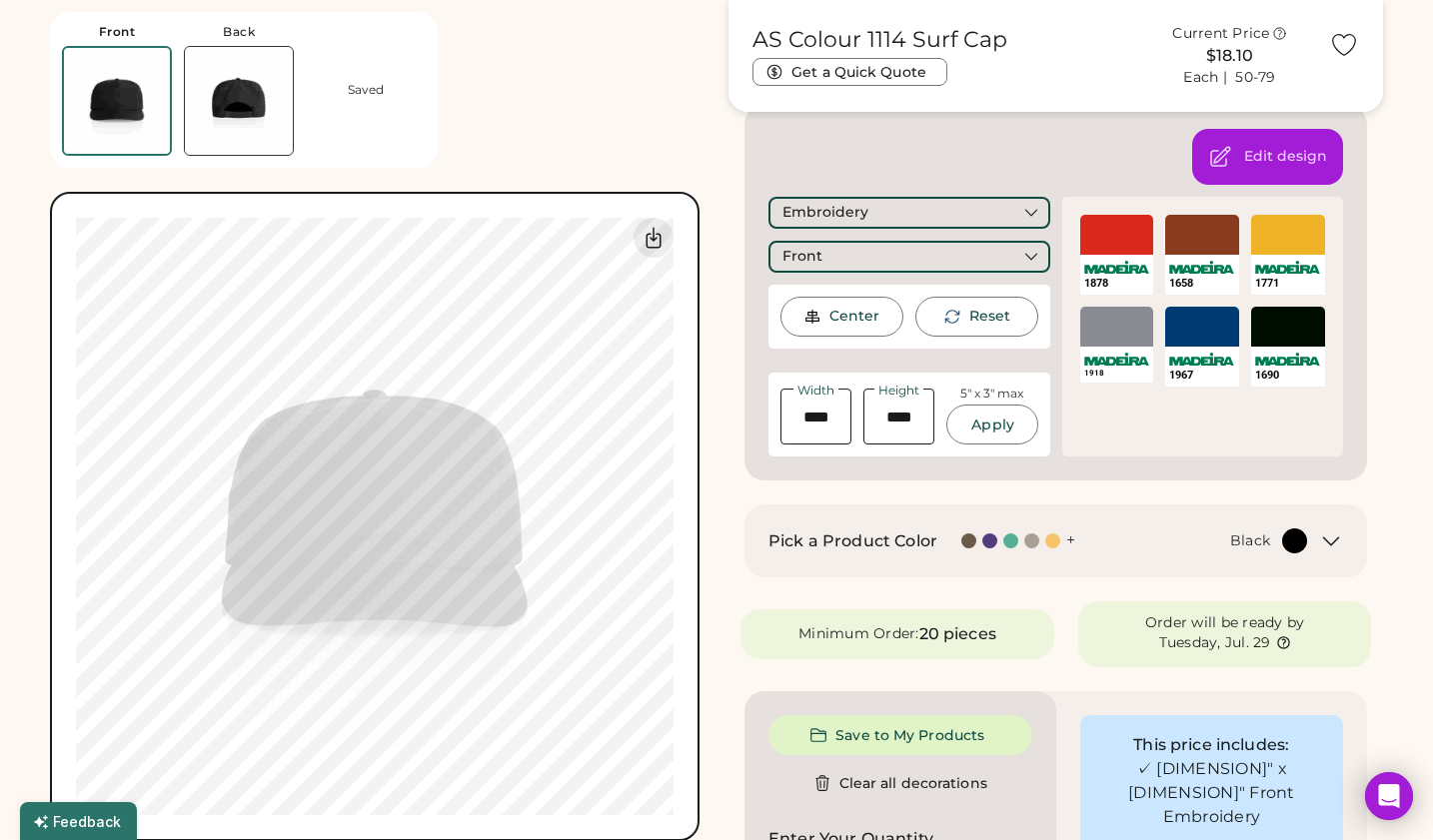 scroll, scrollTop: 312, scrollLeft: 0, axis: vertical 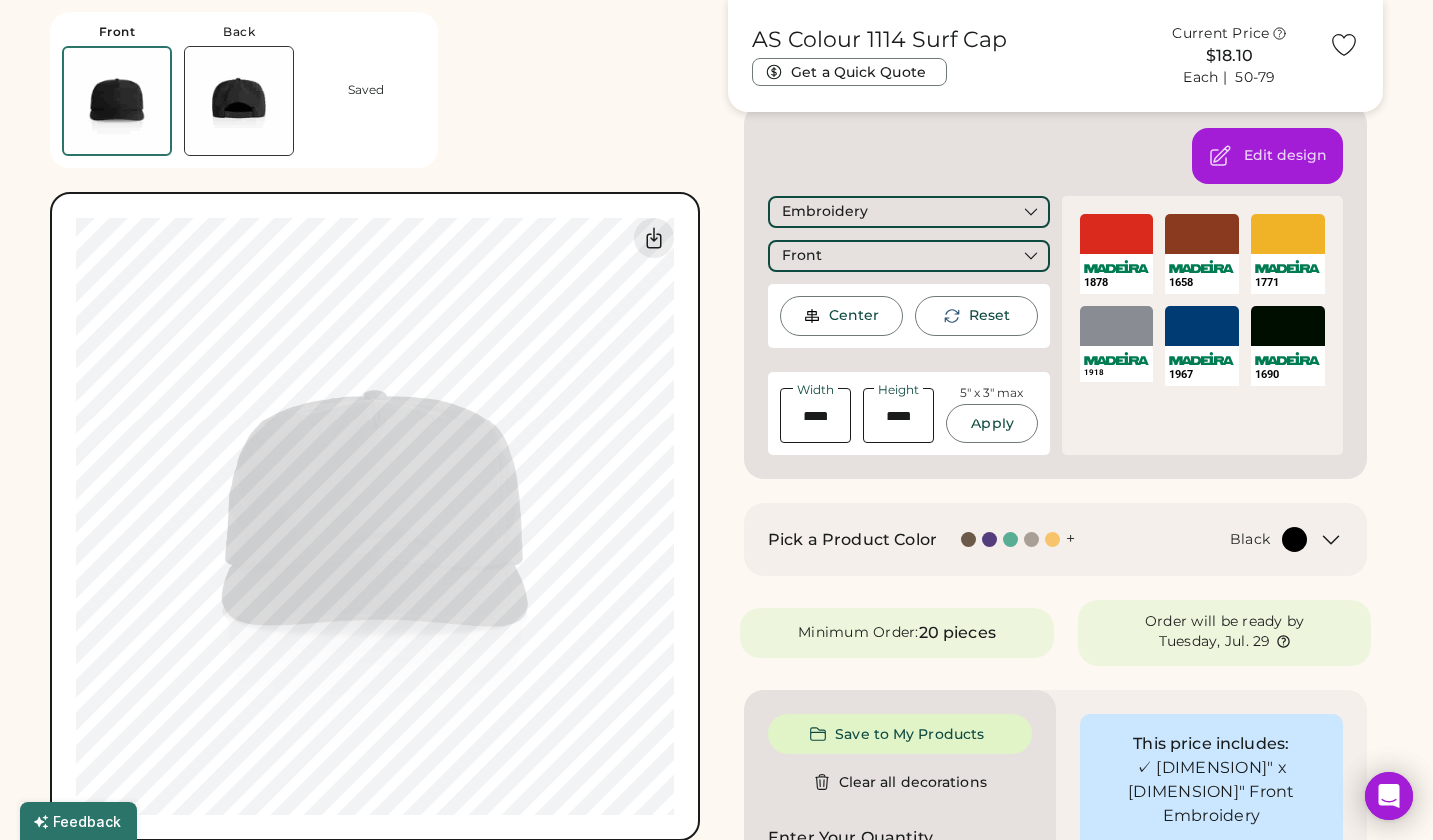 click on "Black" at bounding box center [1203, 539] 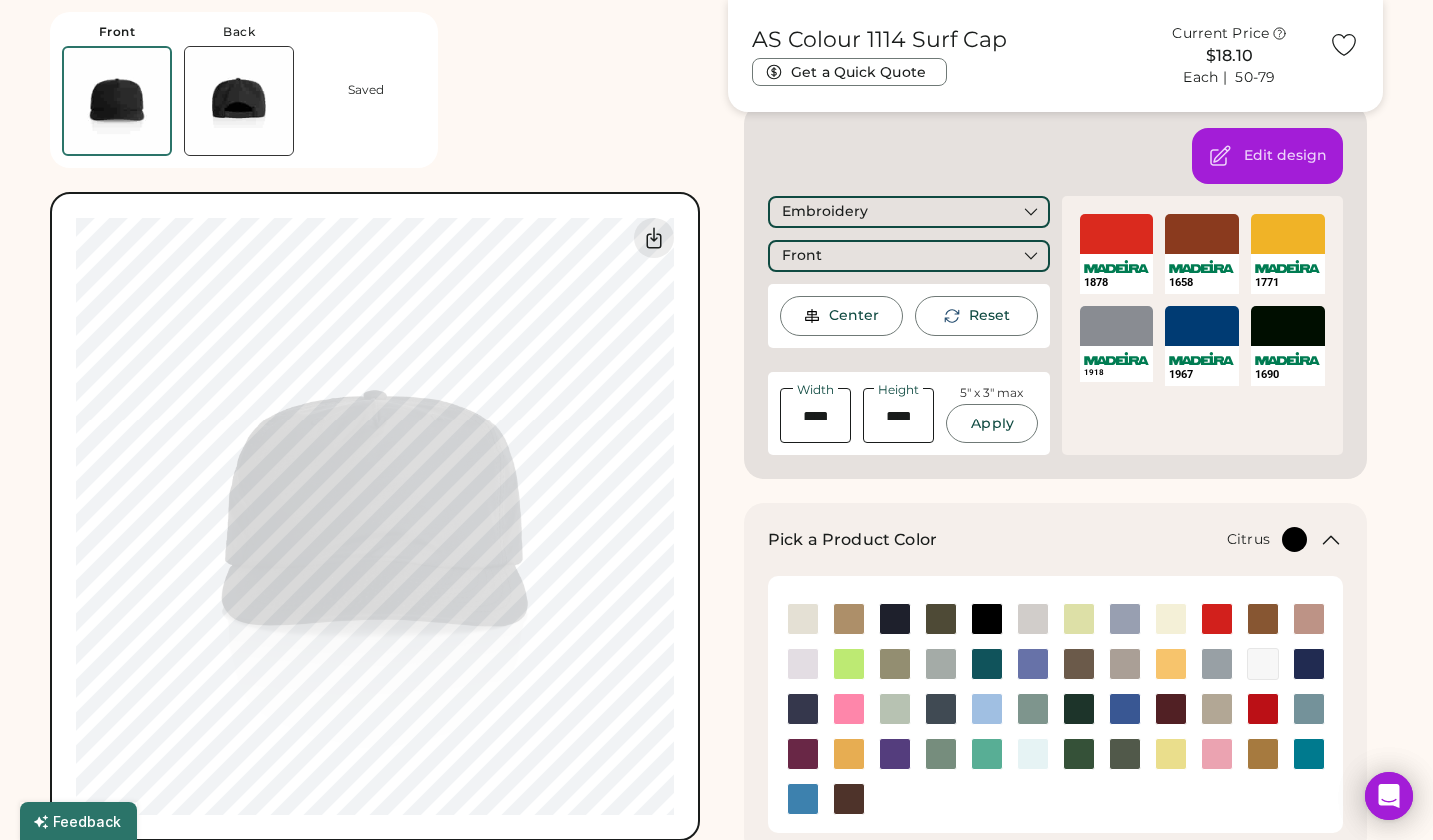 click at bounding box center (849, 664) 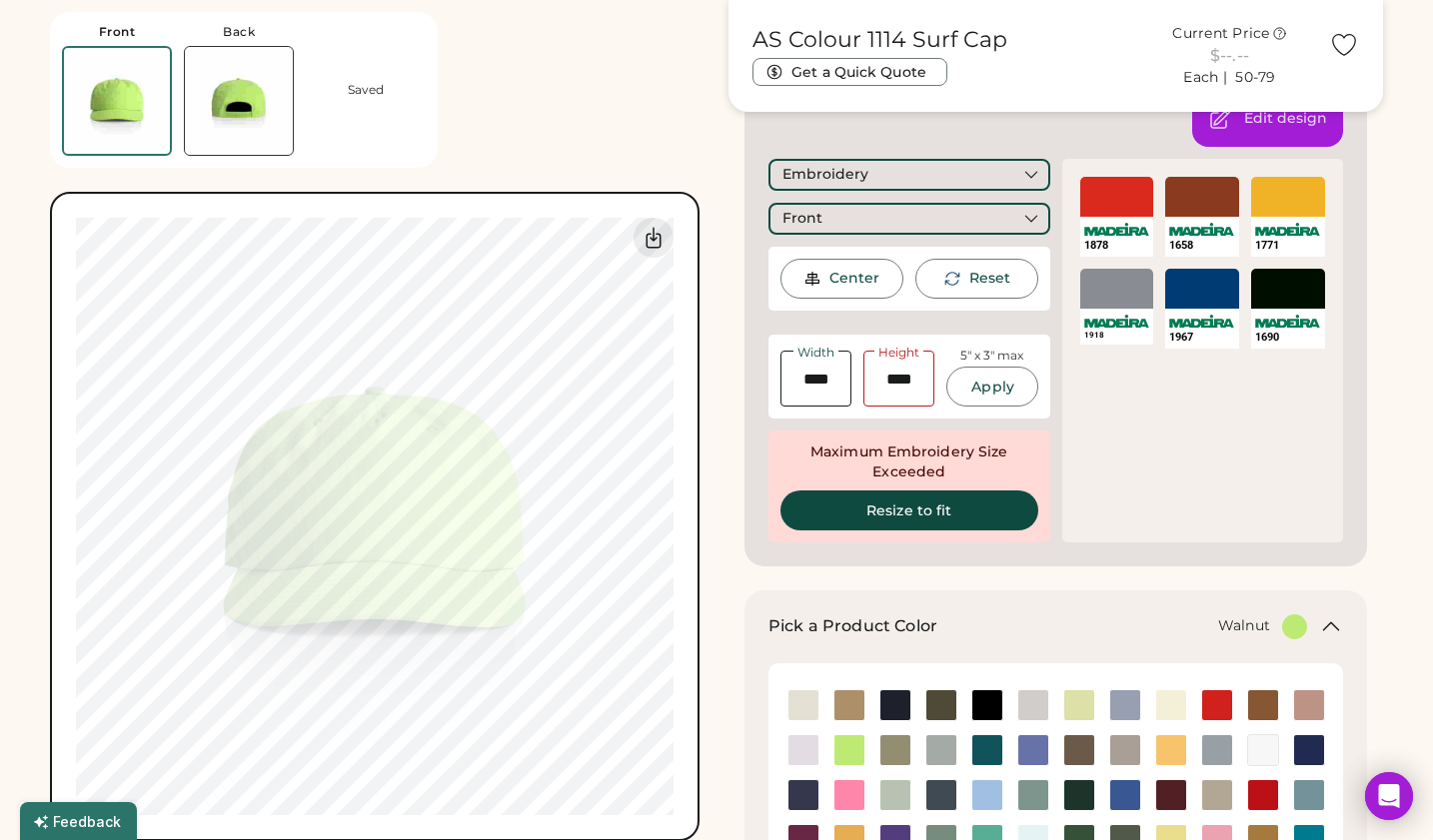 scroll, scrollTop: 354, scrollLeft: 0, axis: vertical 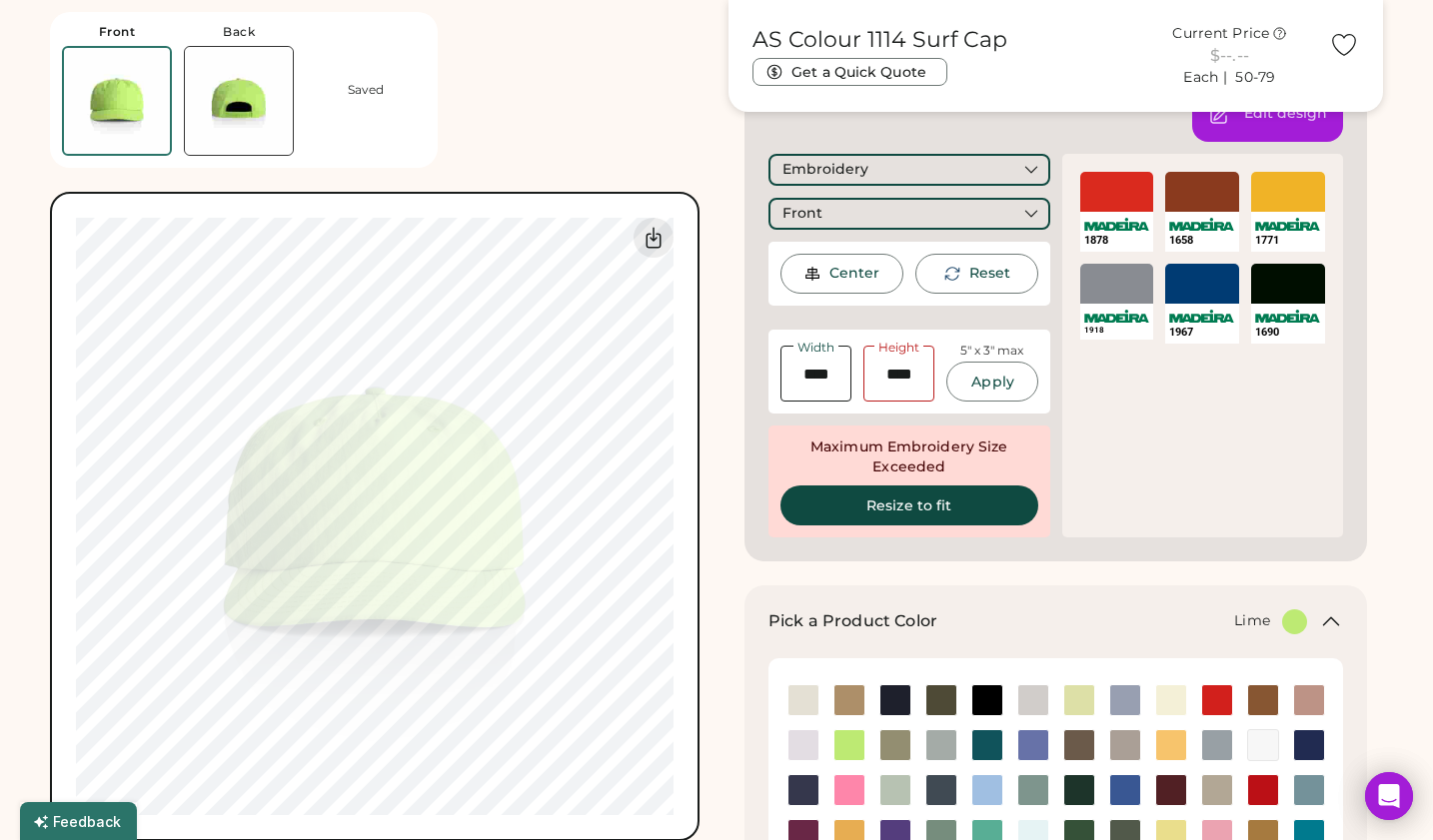 click at bounding box center [1079, 700] 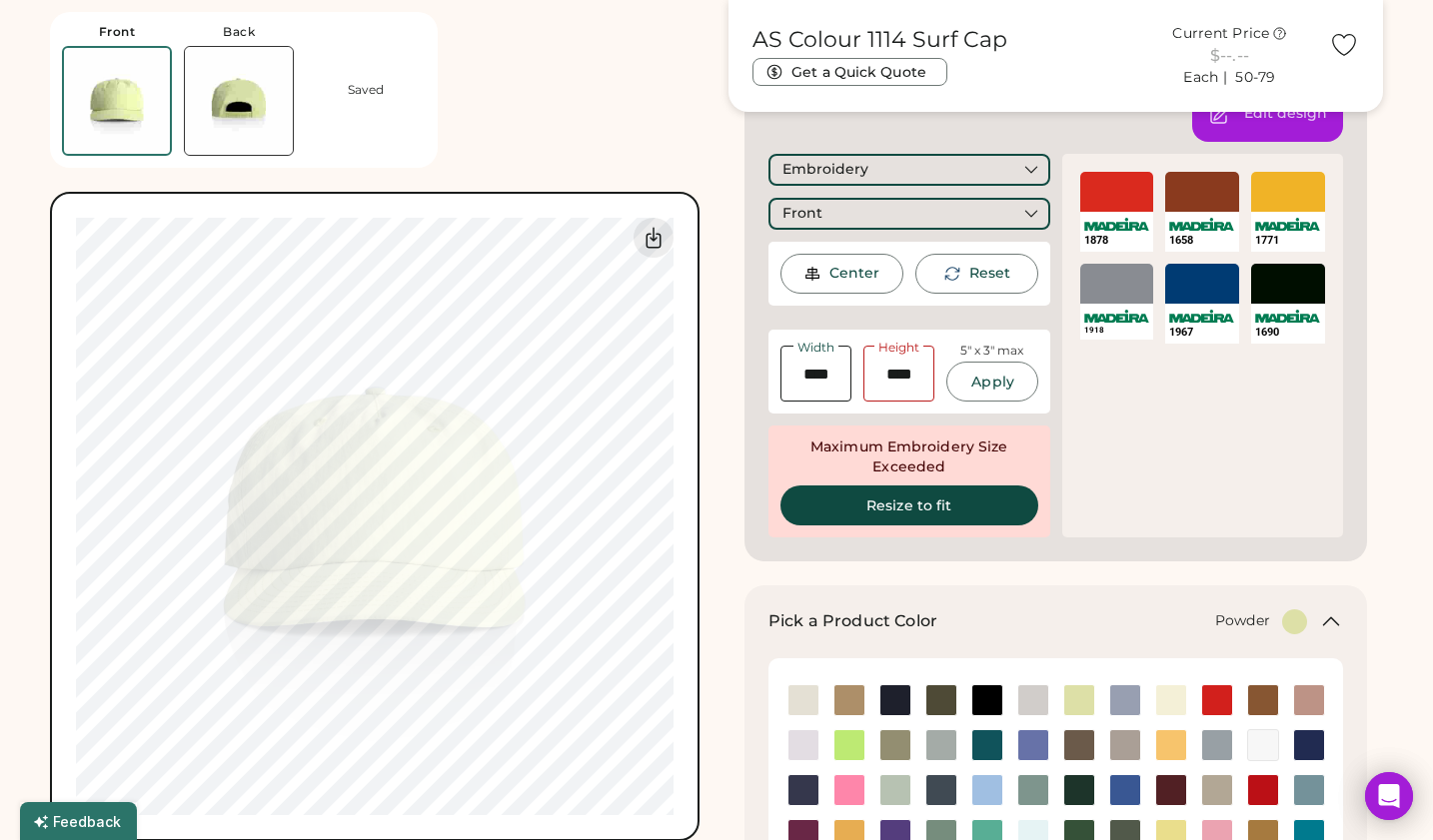 click at bounding box center [1125, 700] 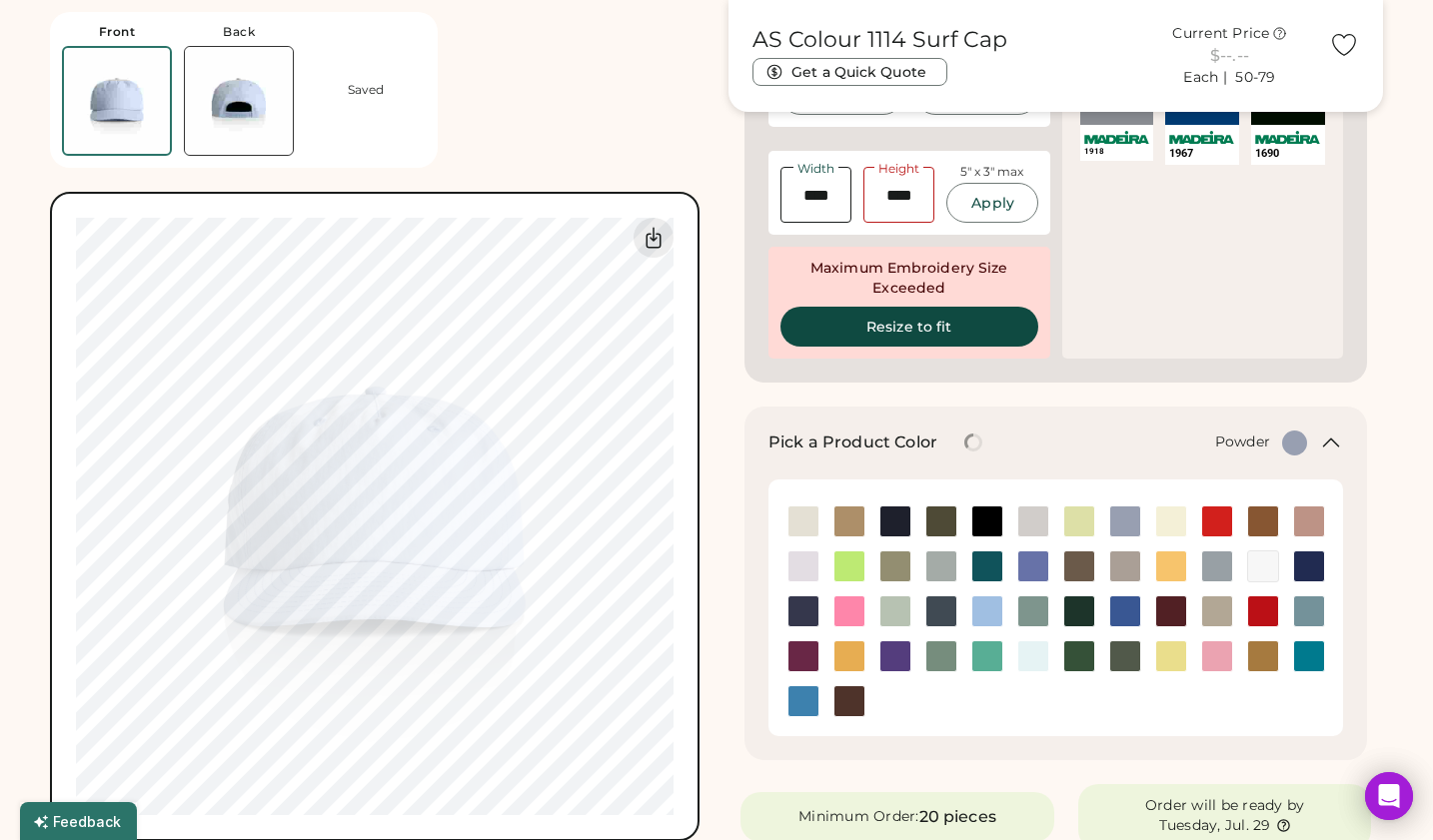 scroll, scrollTop: 529, scrollLeft: 0, axis: vertical 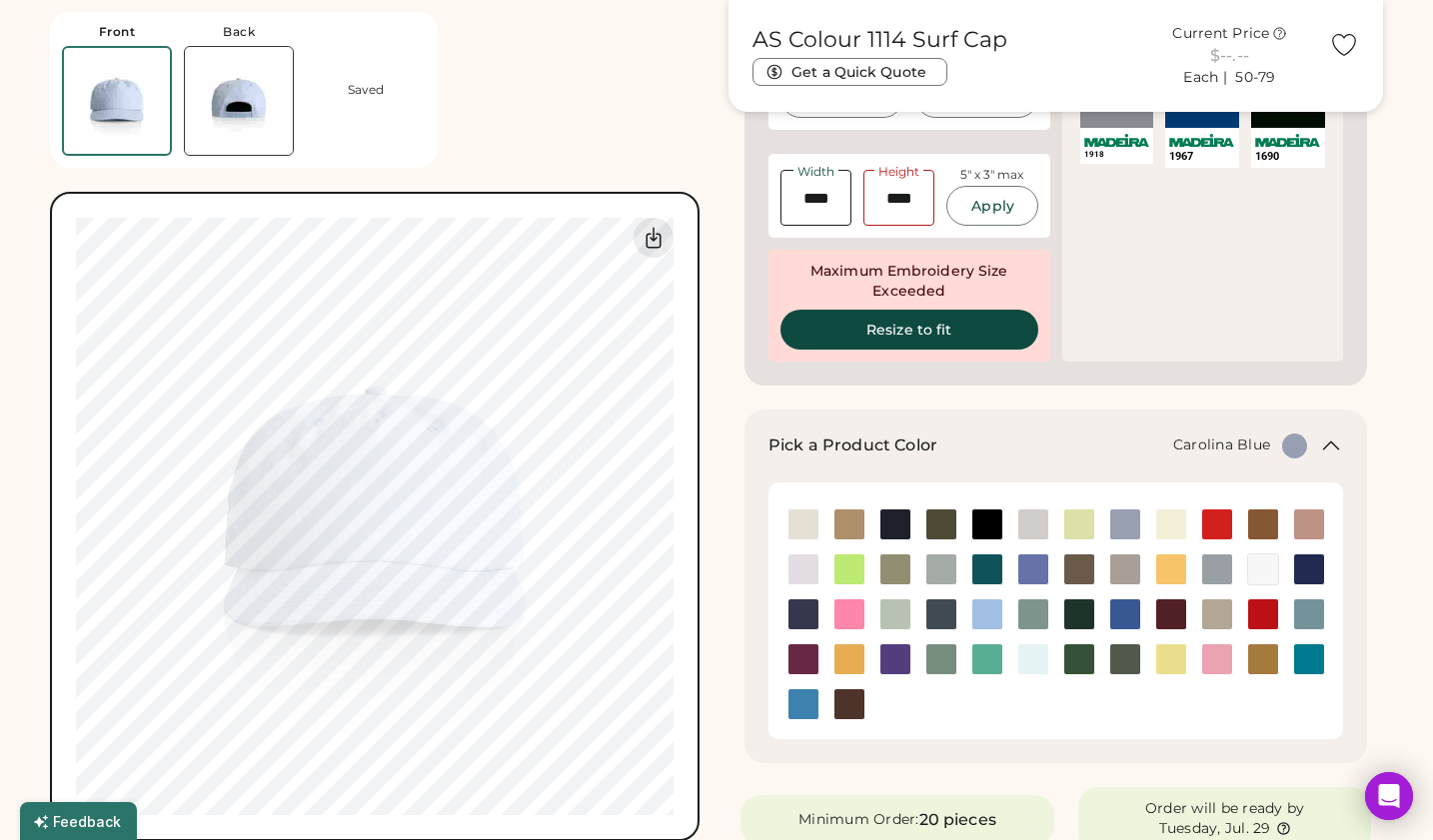 click at bounding box center (987, 614) 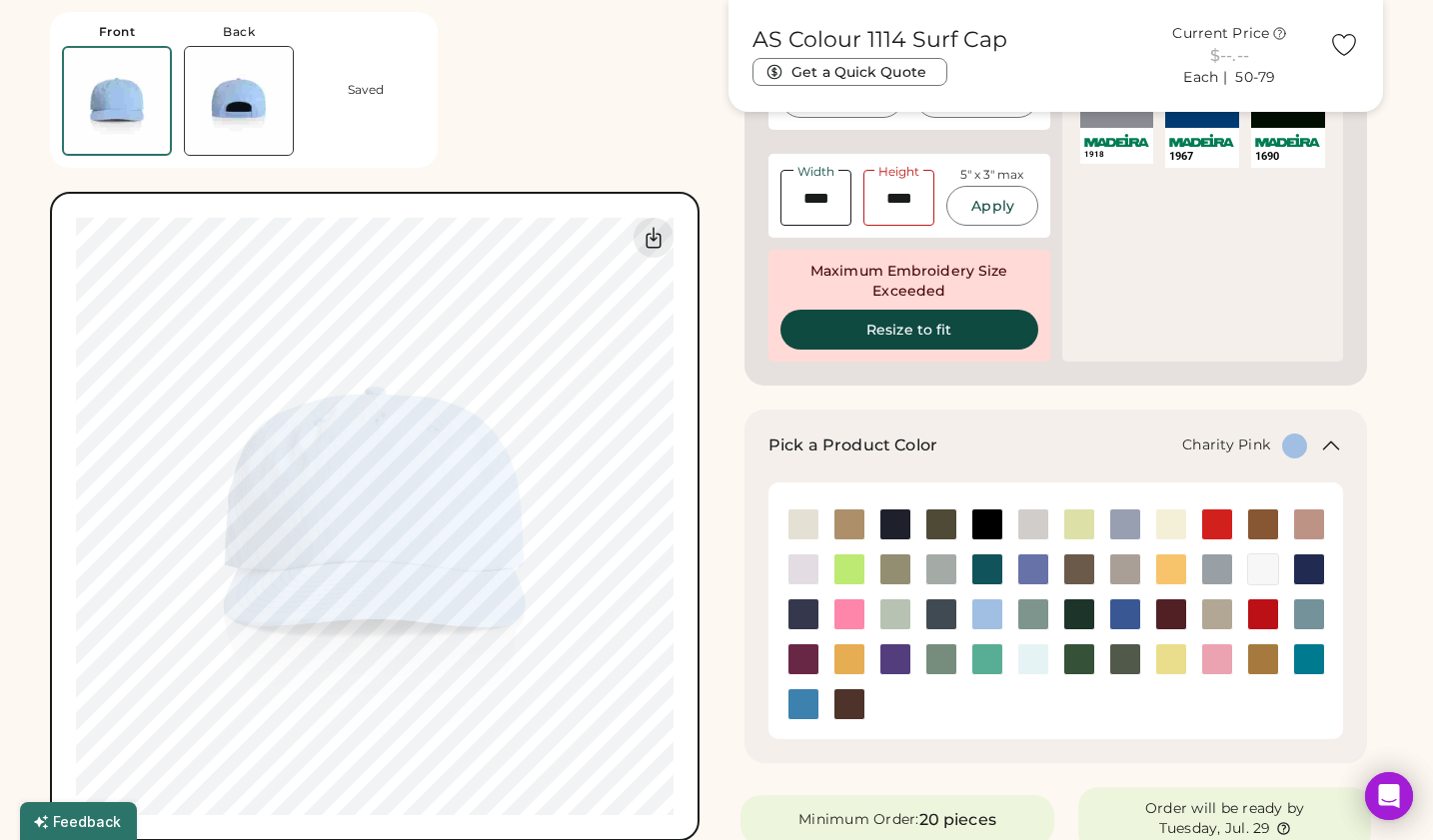 click at bounding box center [849, 614] 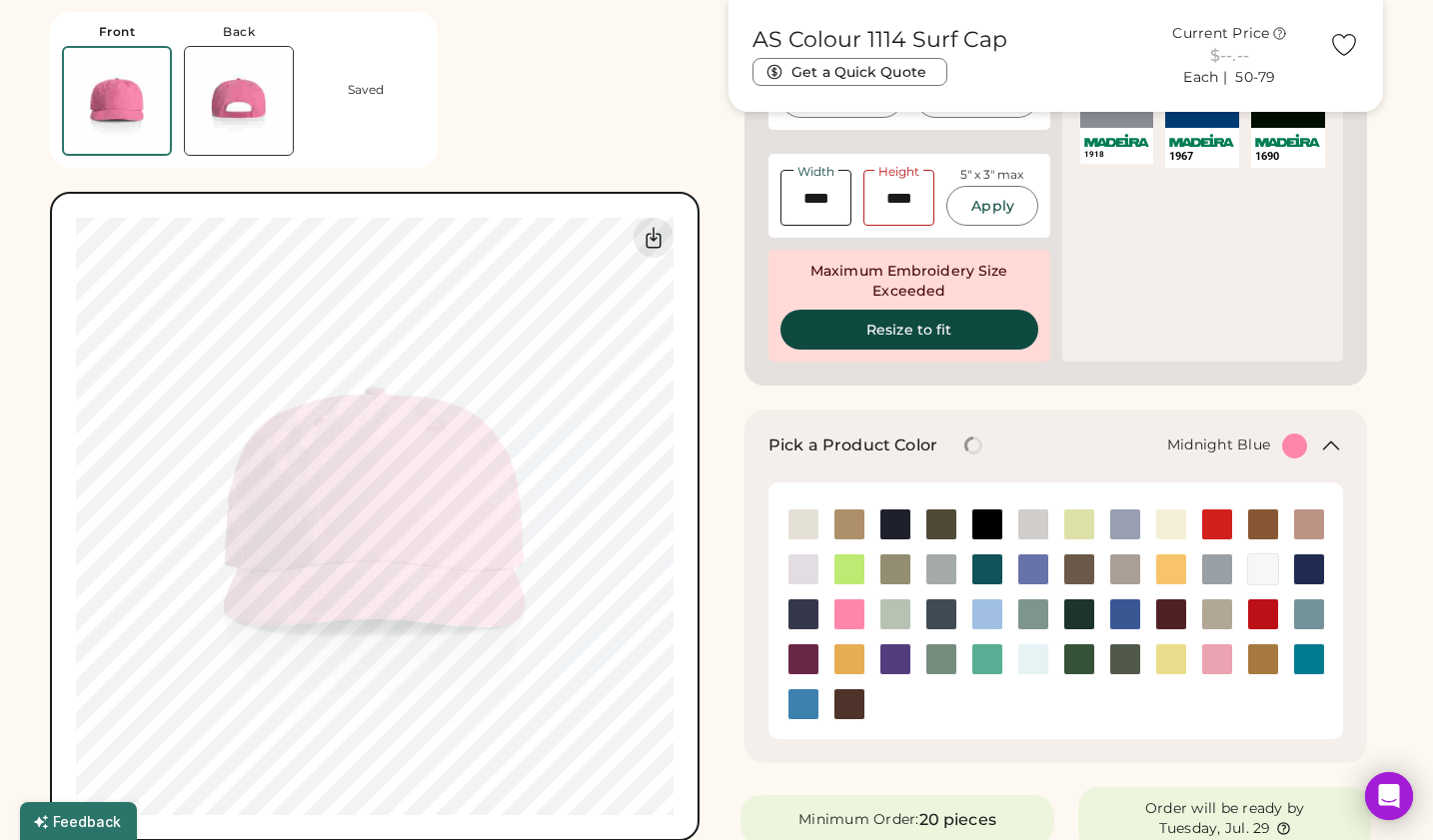 click at bounding box center (803, 614) 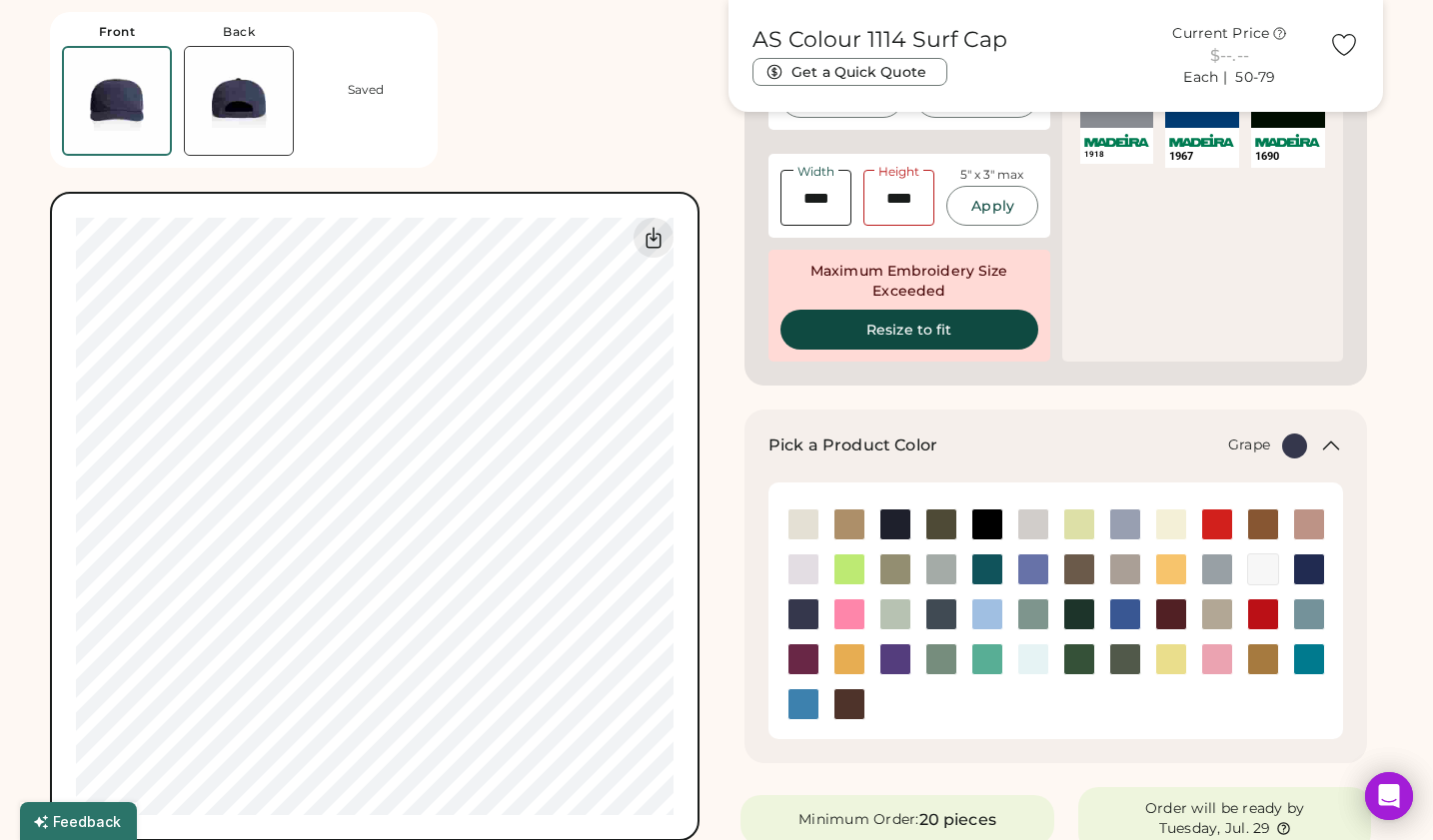 click at bounding box center [803, 659] 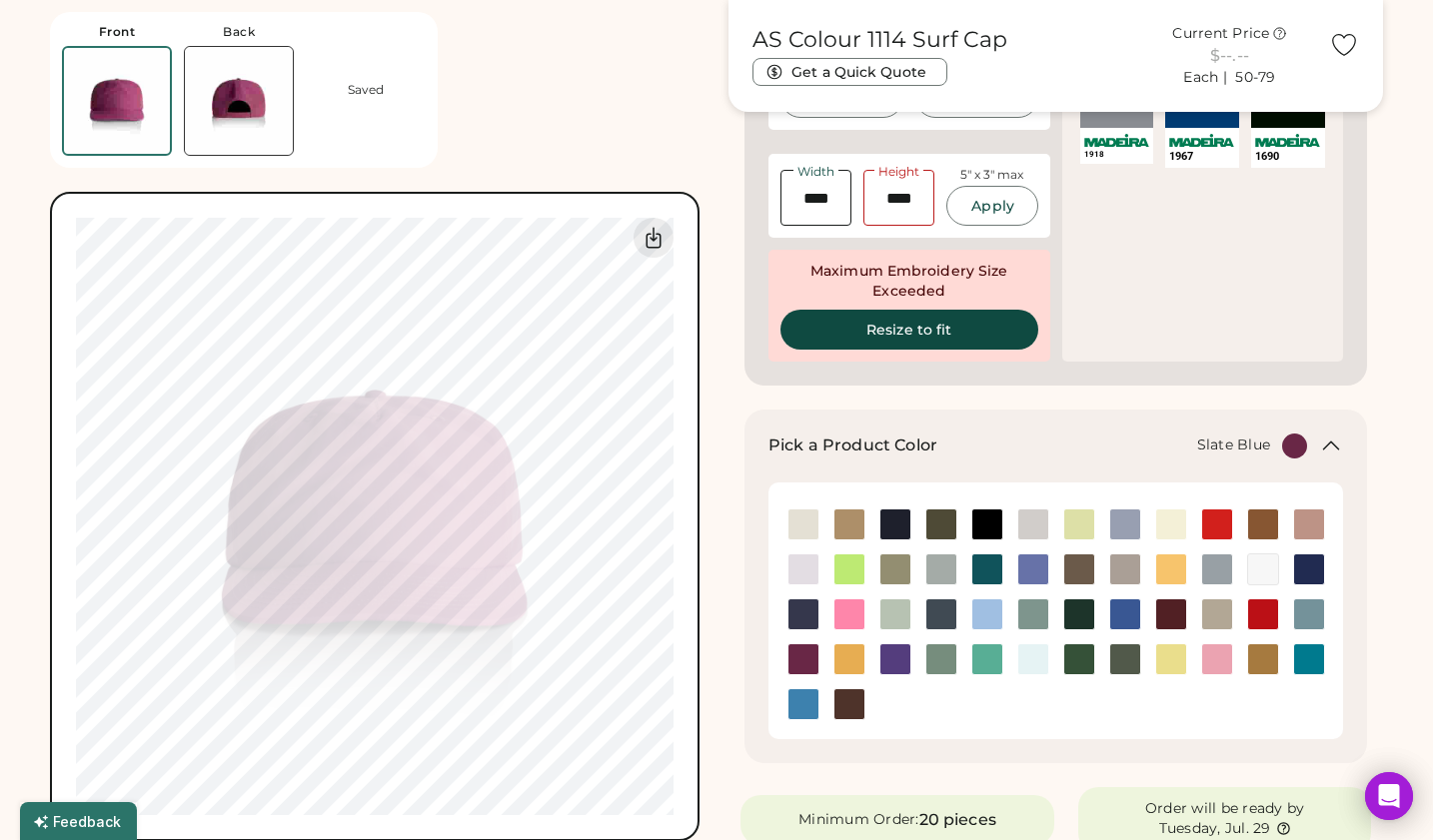 click at bounding box center [1309, 614] 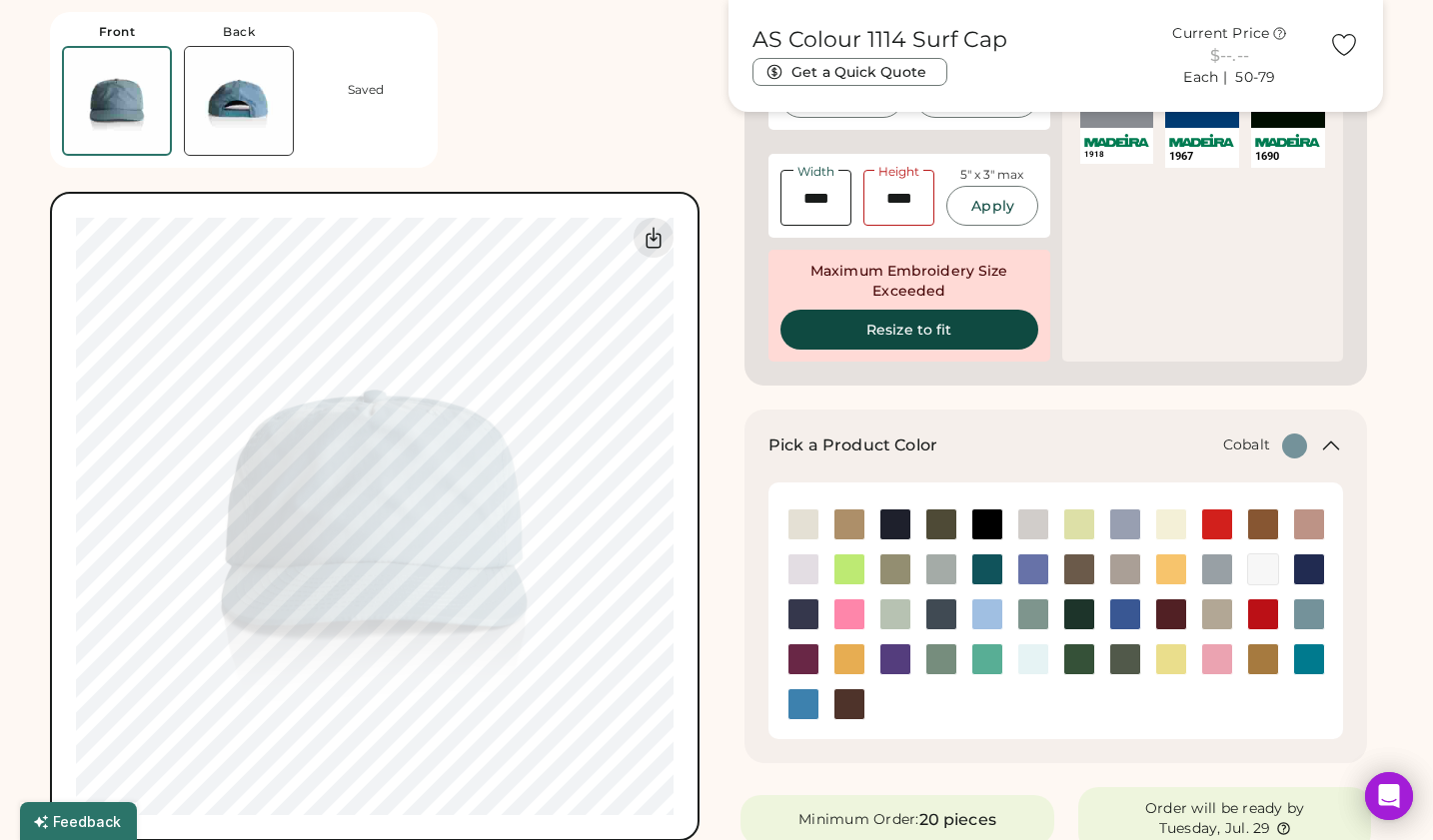 click at bounding box center (1309, 569) 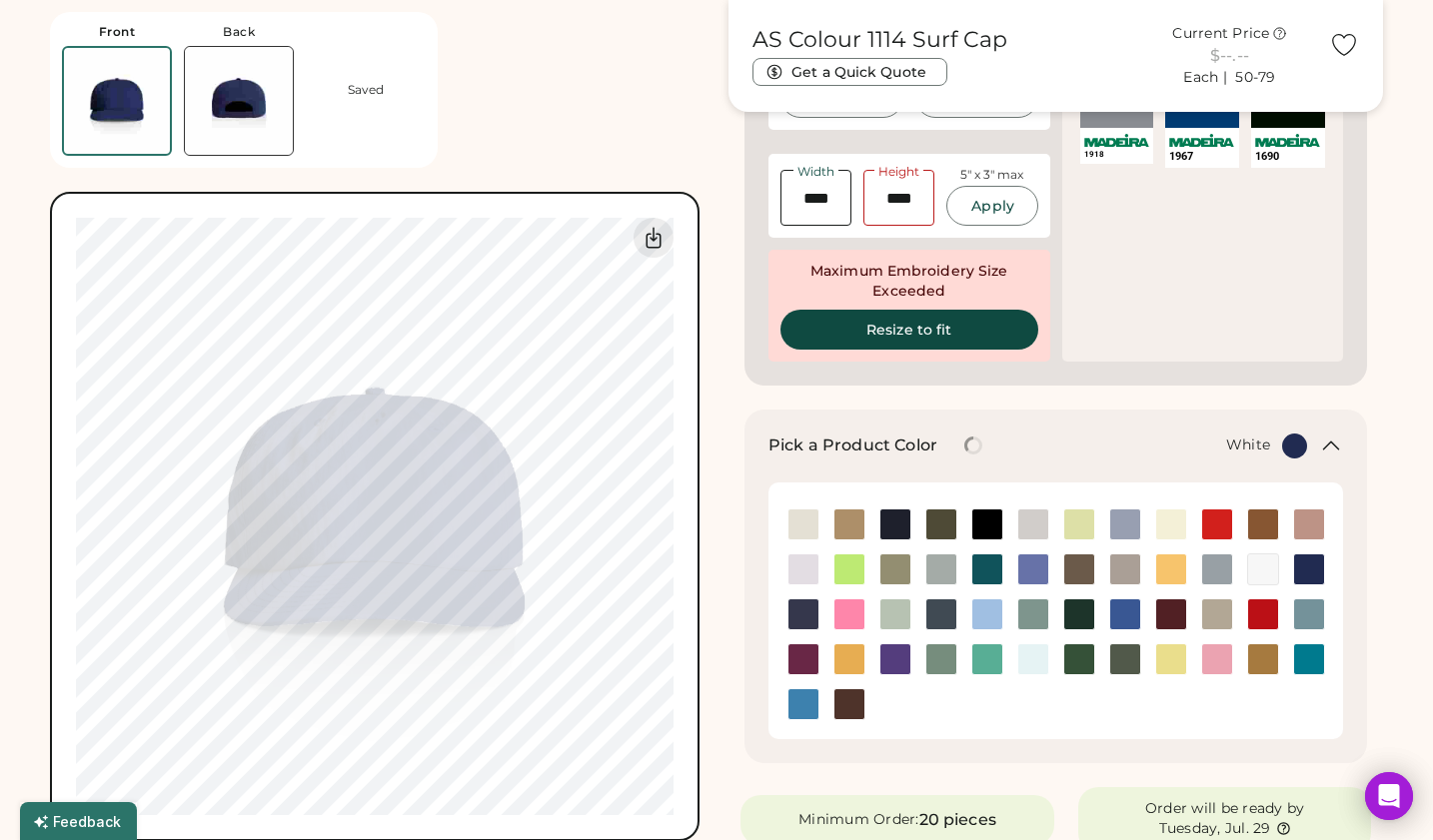 click at bounding box center (1263, 569) 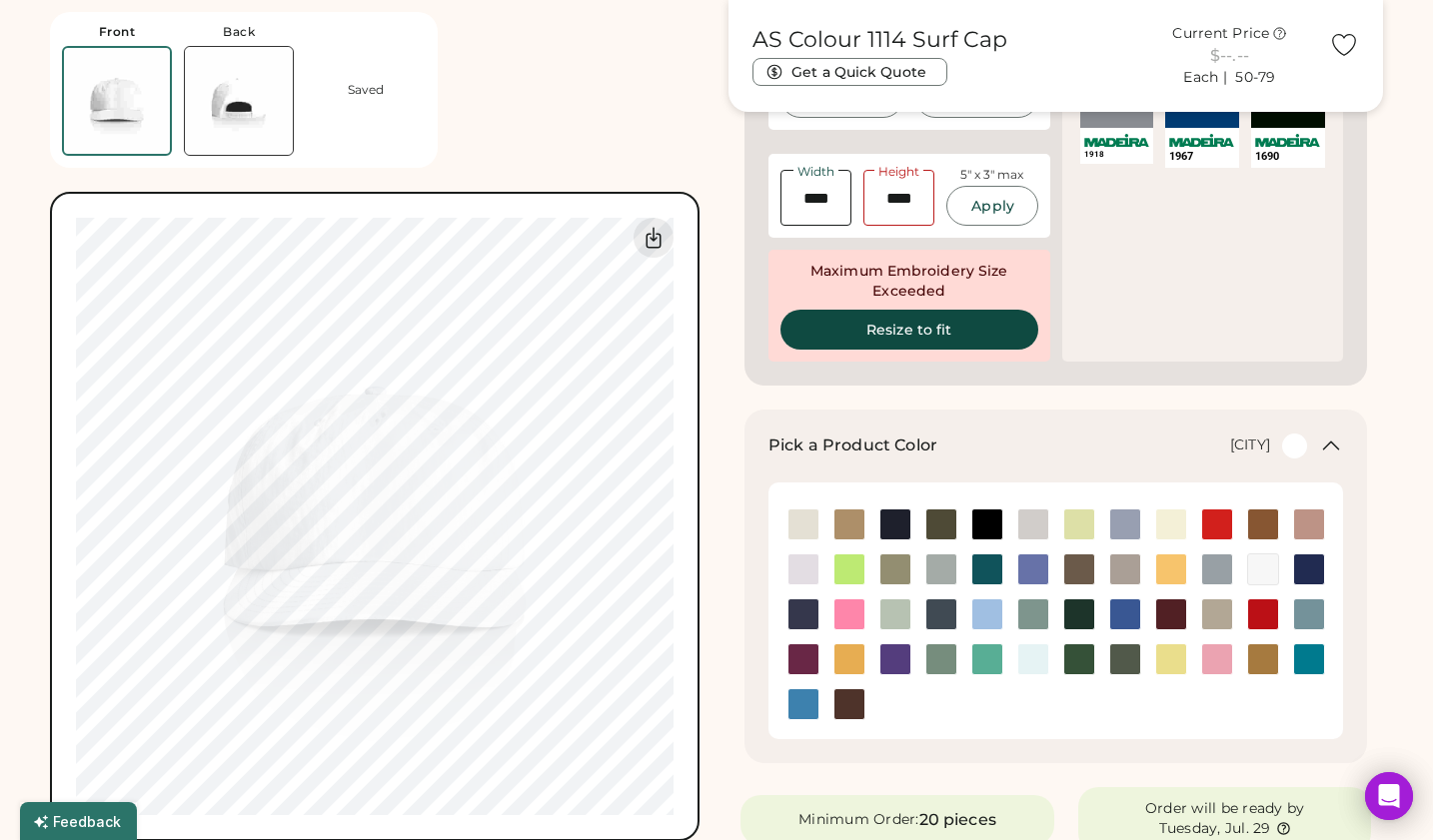 click at bounding box center [1309, 659] 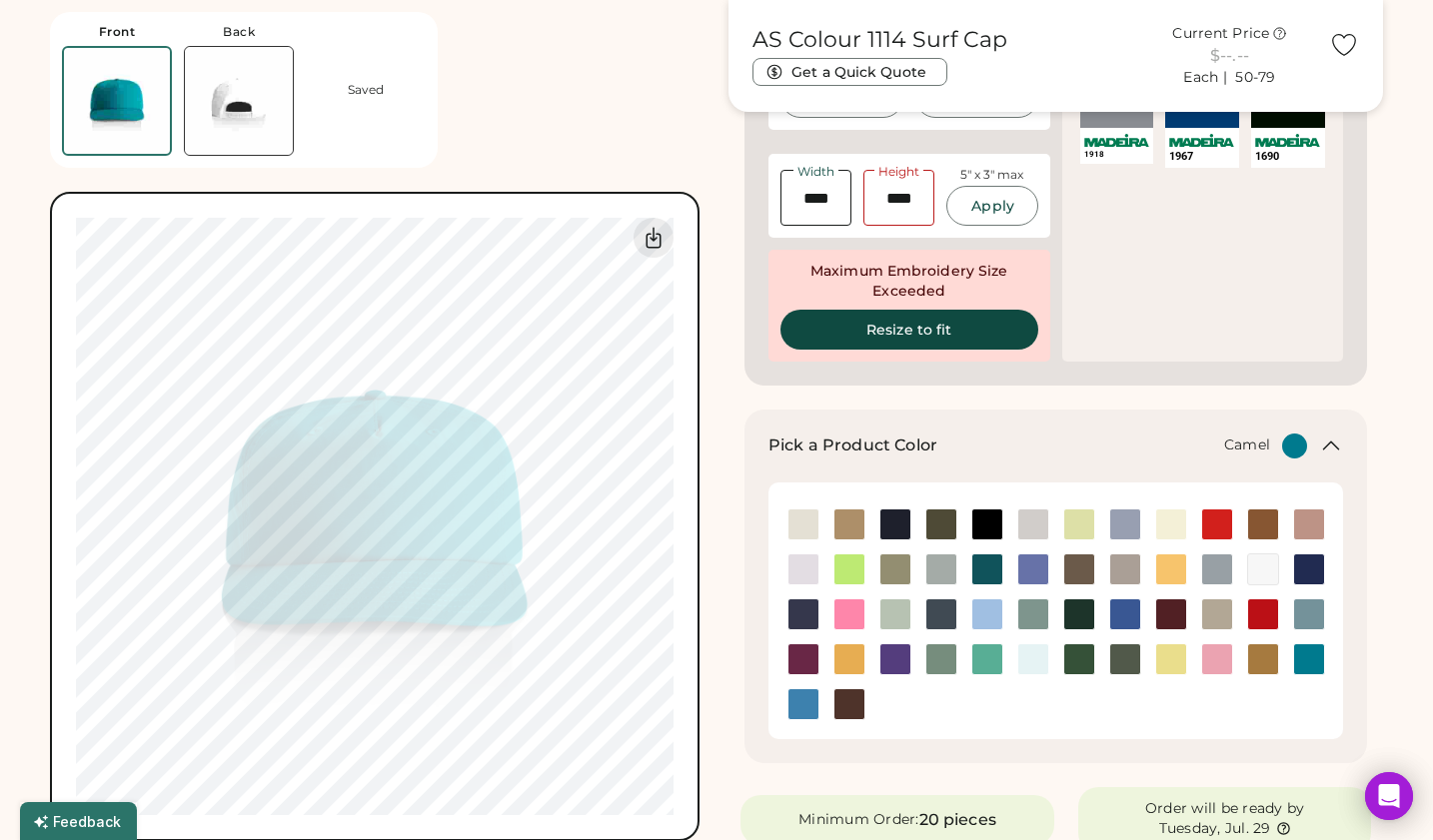 click at bounding box center [1263, 659] 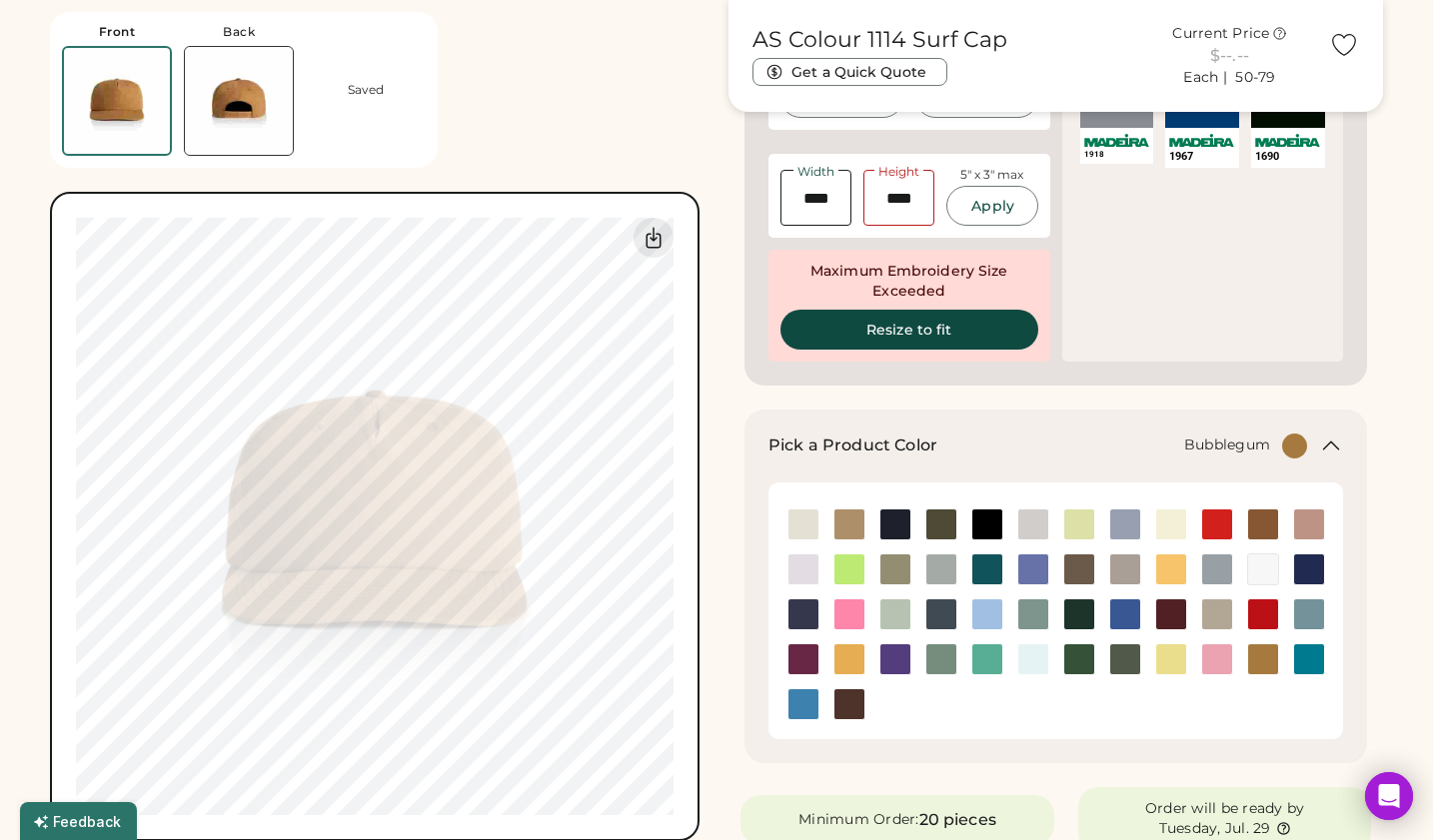click at bounding box center [1217, 659] 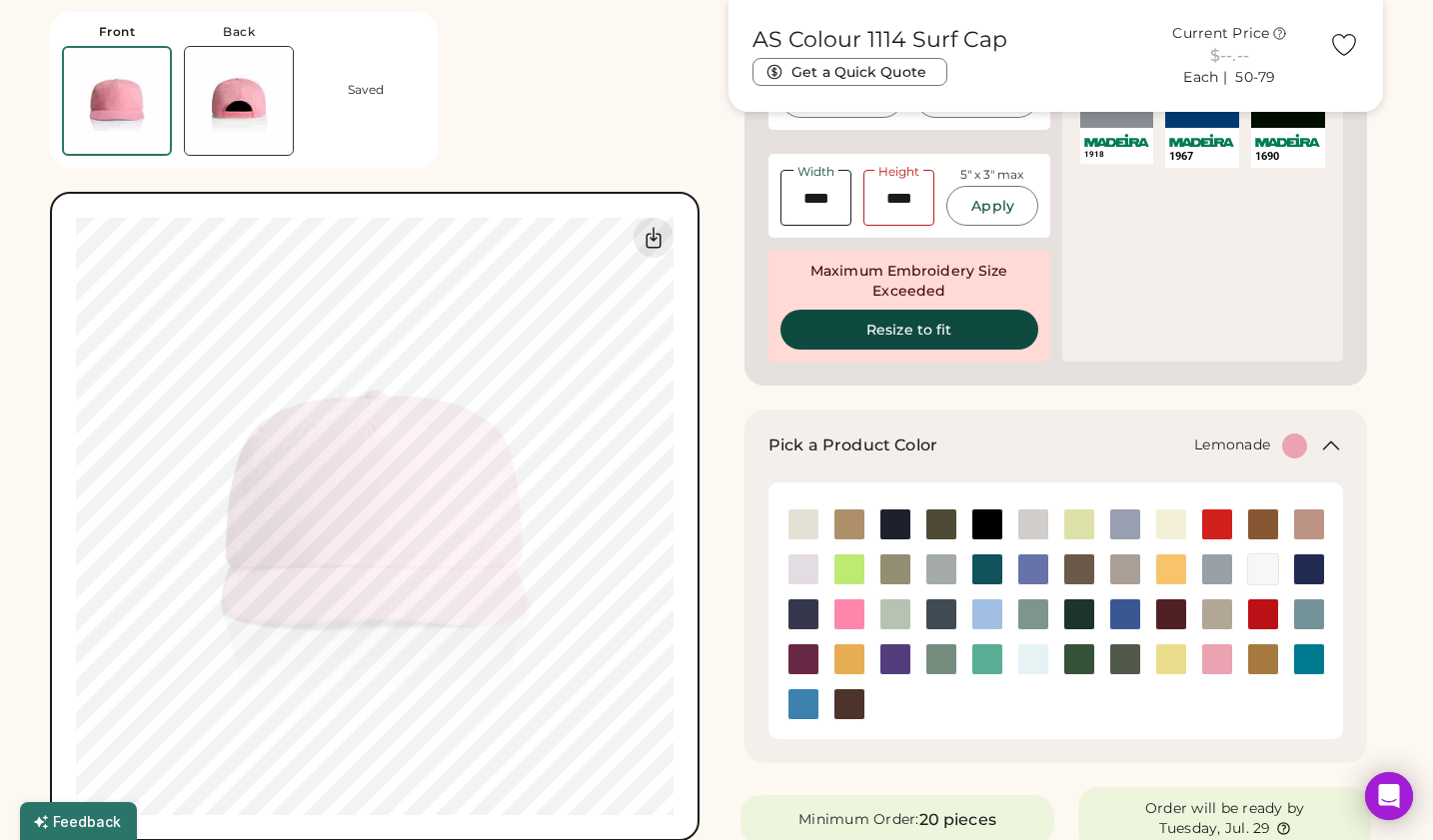 click at bounding box center [1171, 659] 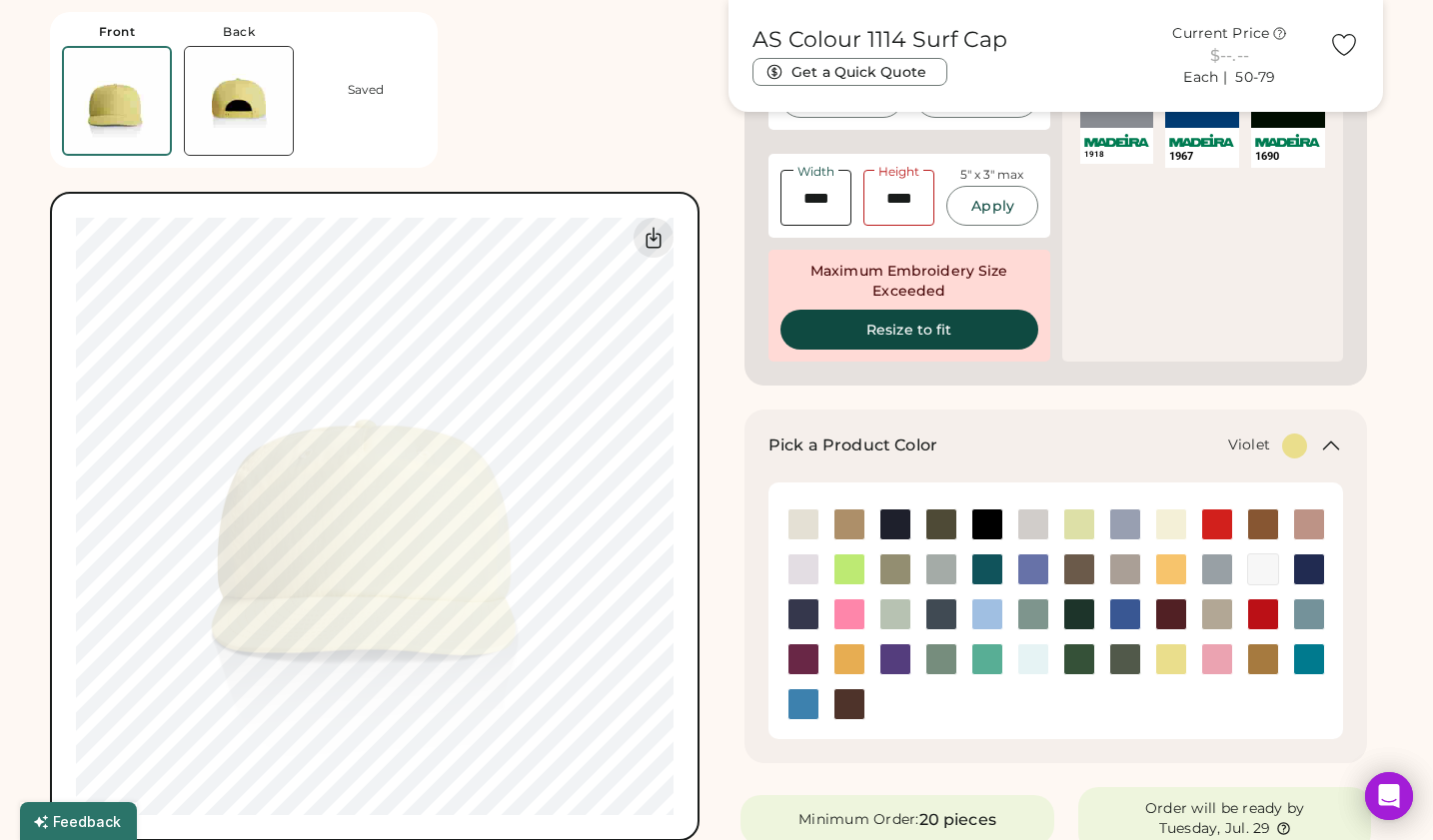 click at bounding box center [895, 659] 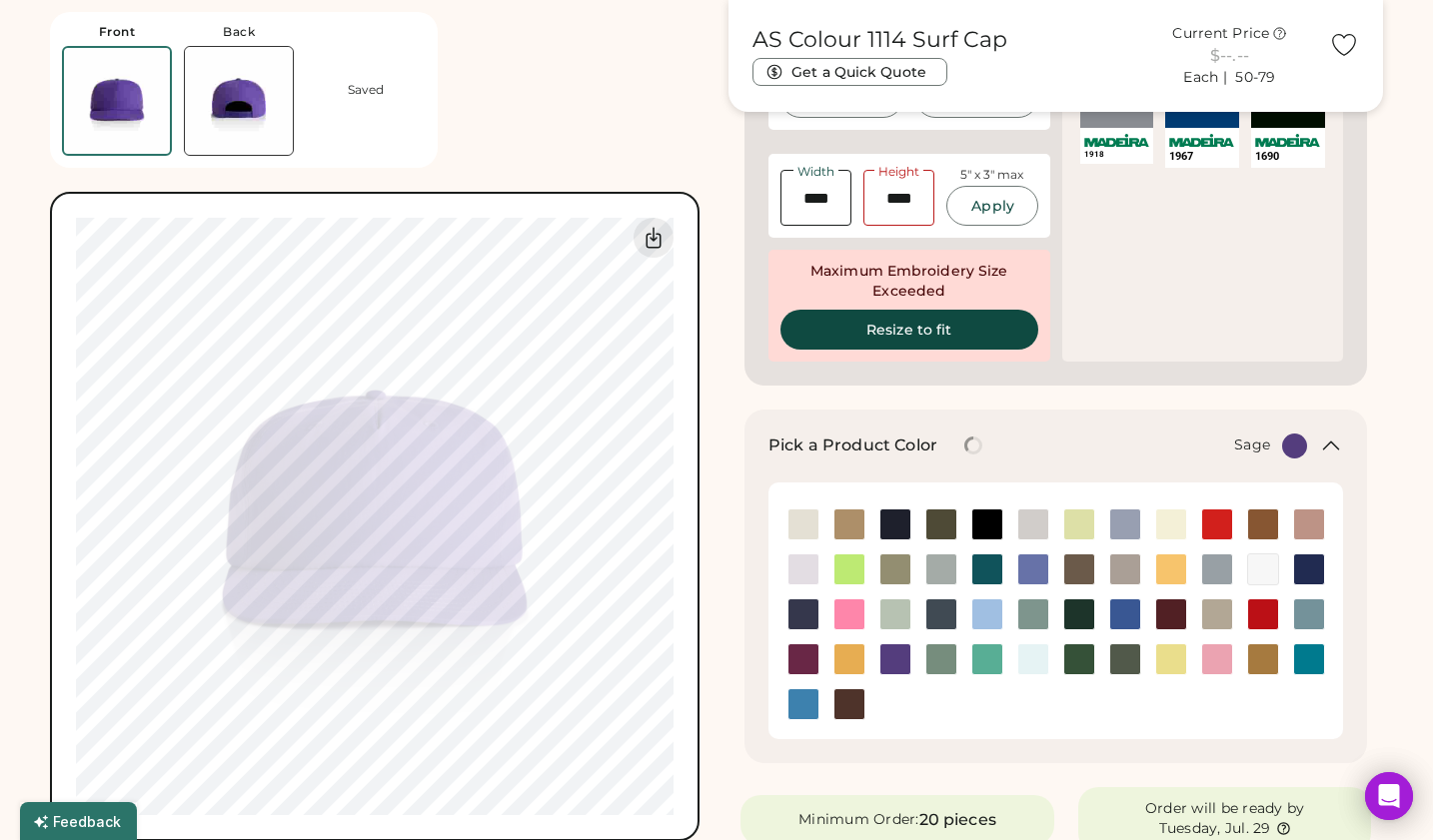 click at bounding box center [941, 659] 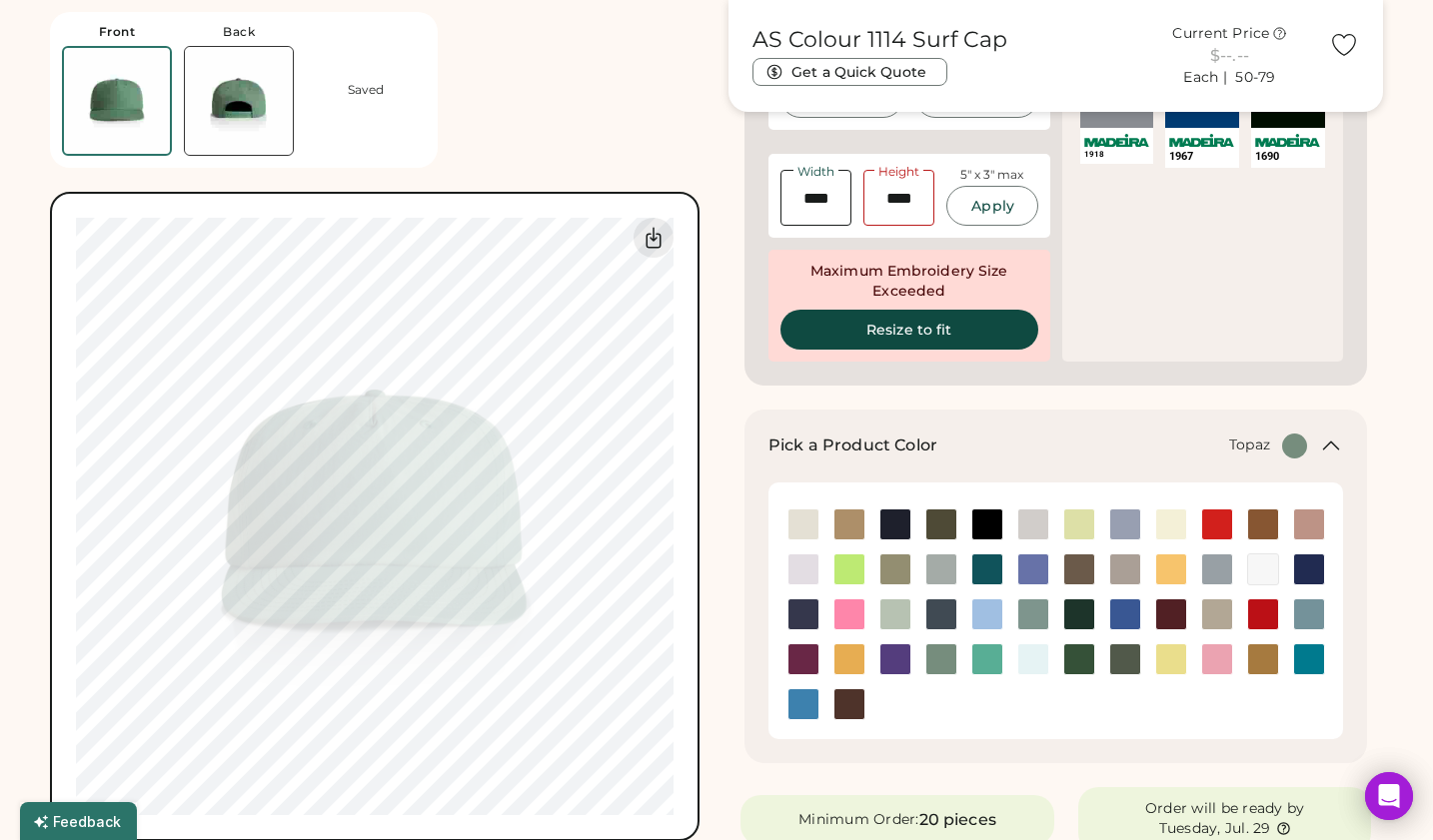 click at bounding box center [987, 659] 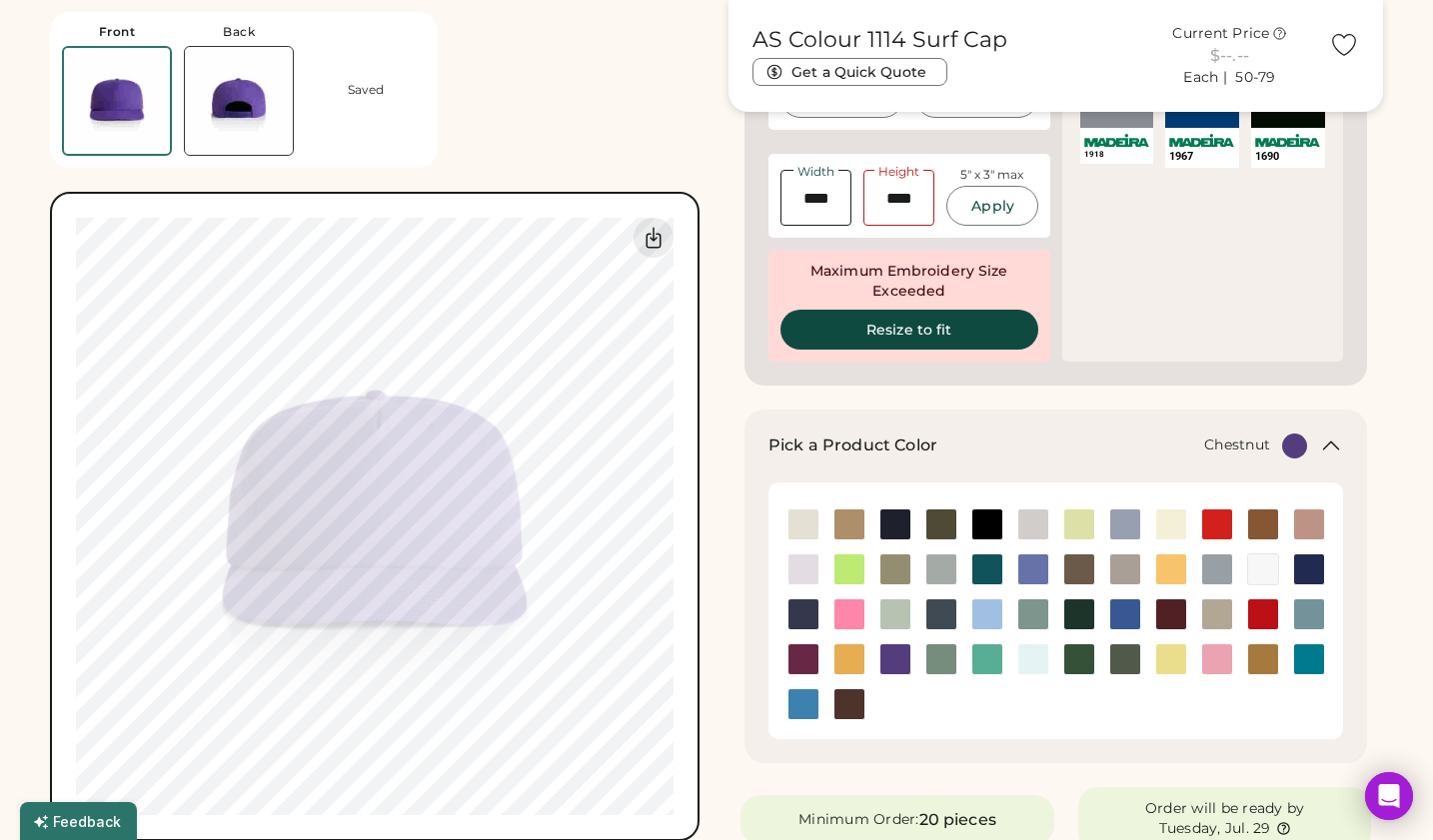 click at bounding box center (849, 704) 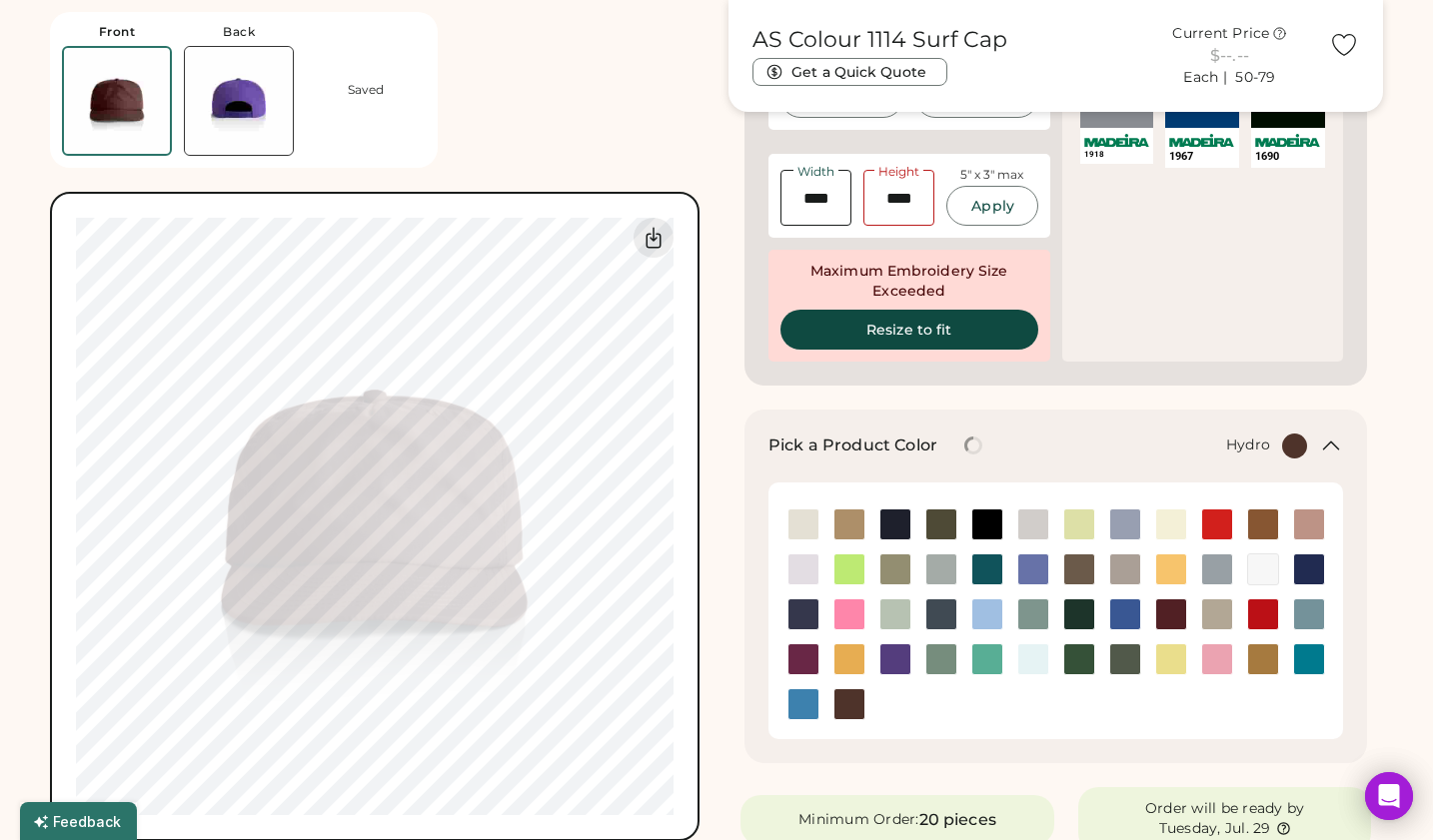 click at bounding box center [803, 704] 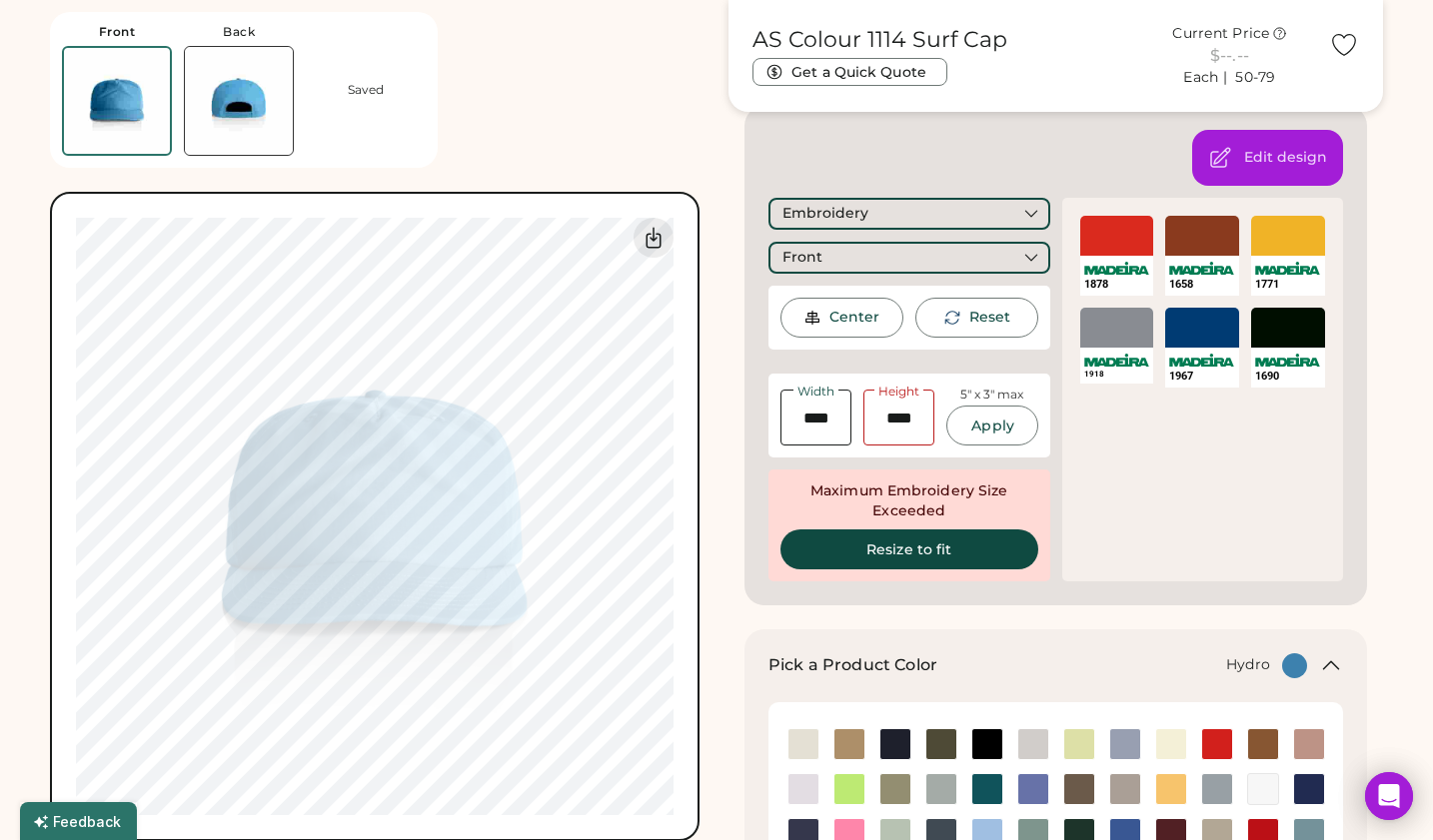 scroll, scrollTop: 280, scrollLeft: 0, axis: vertical 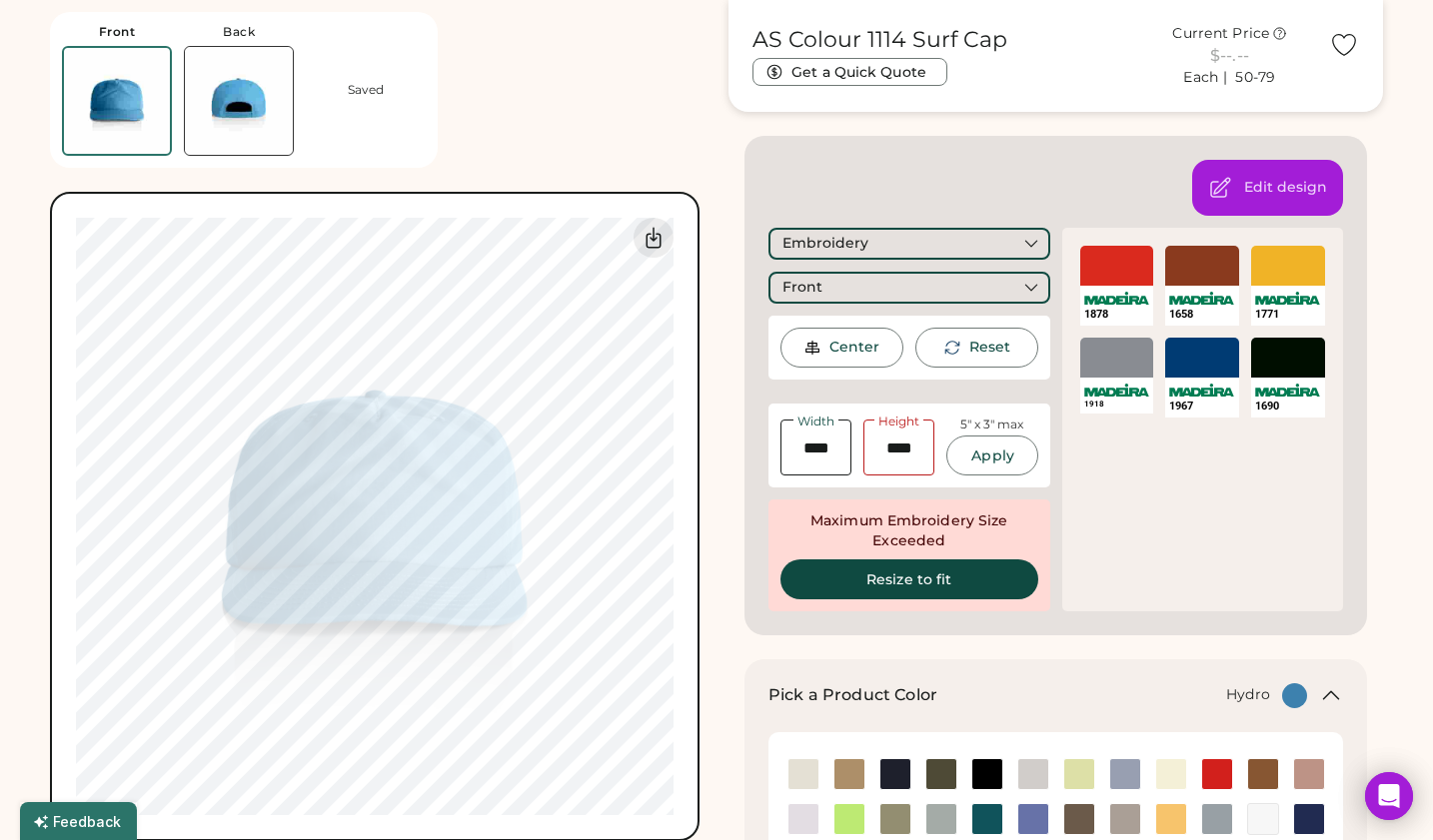 click on "SELECT
A COLOR" at bounding box center (1288, 266) 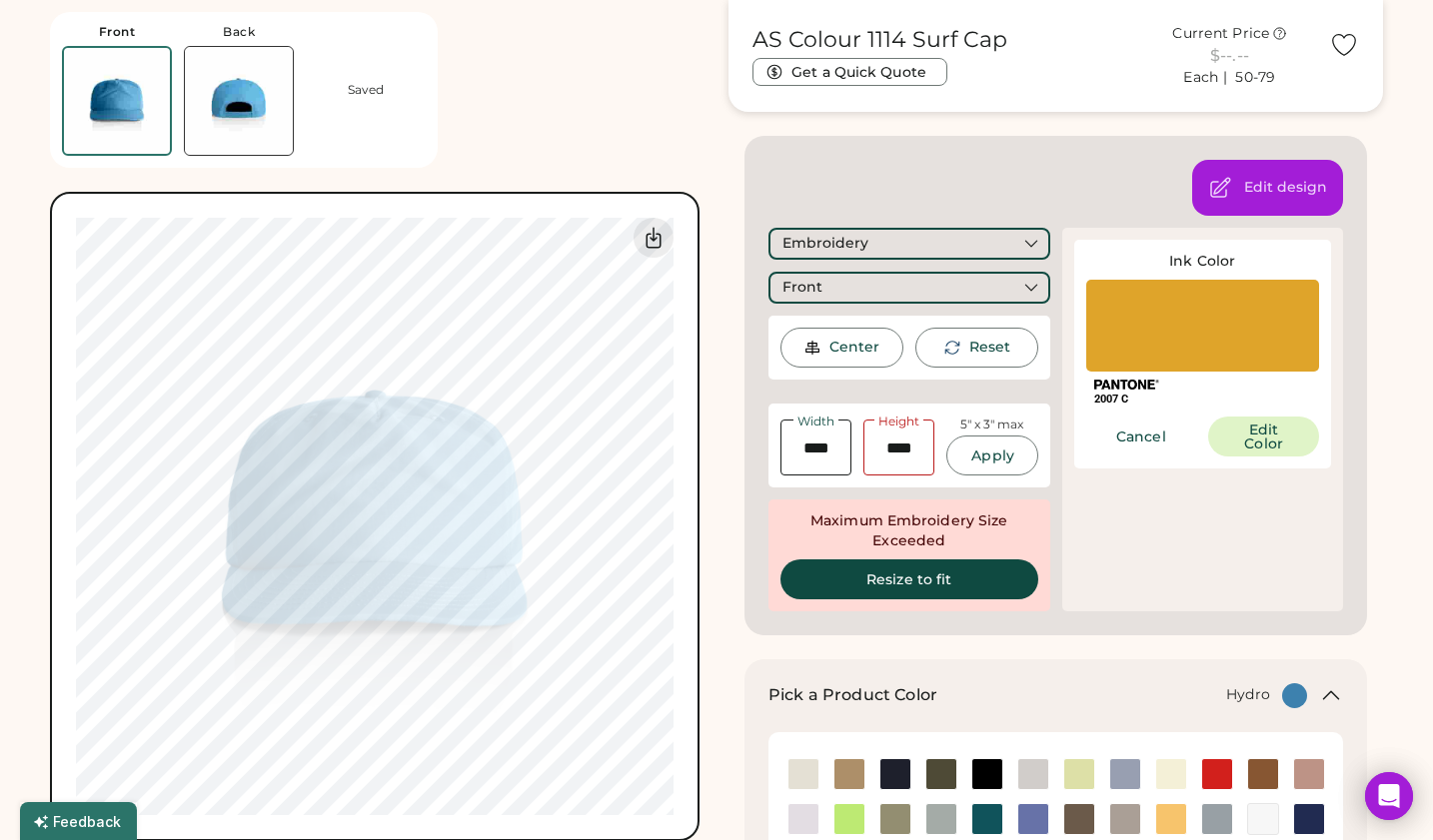 click on "Edit Color" at bounding box center (1263, 436) 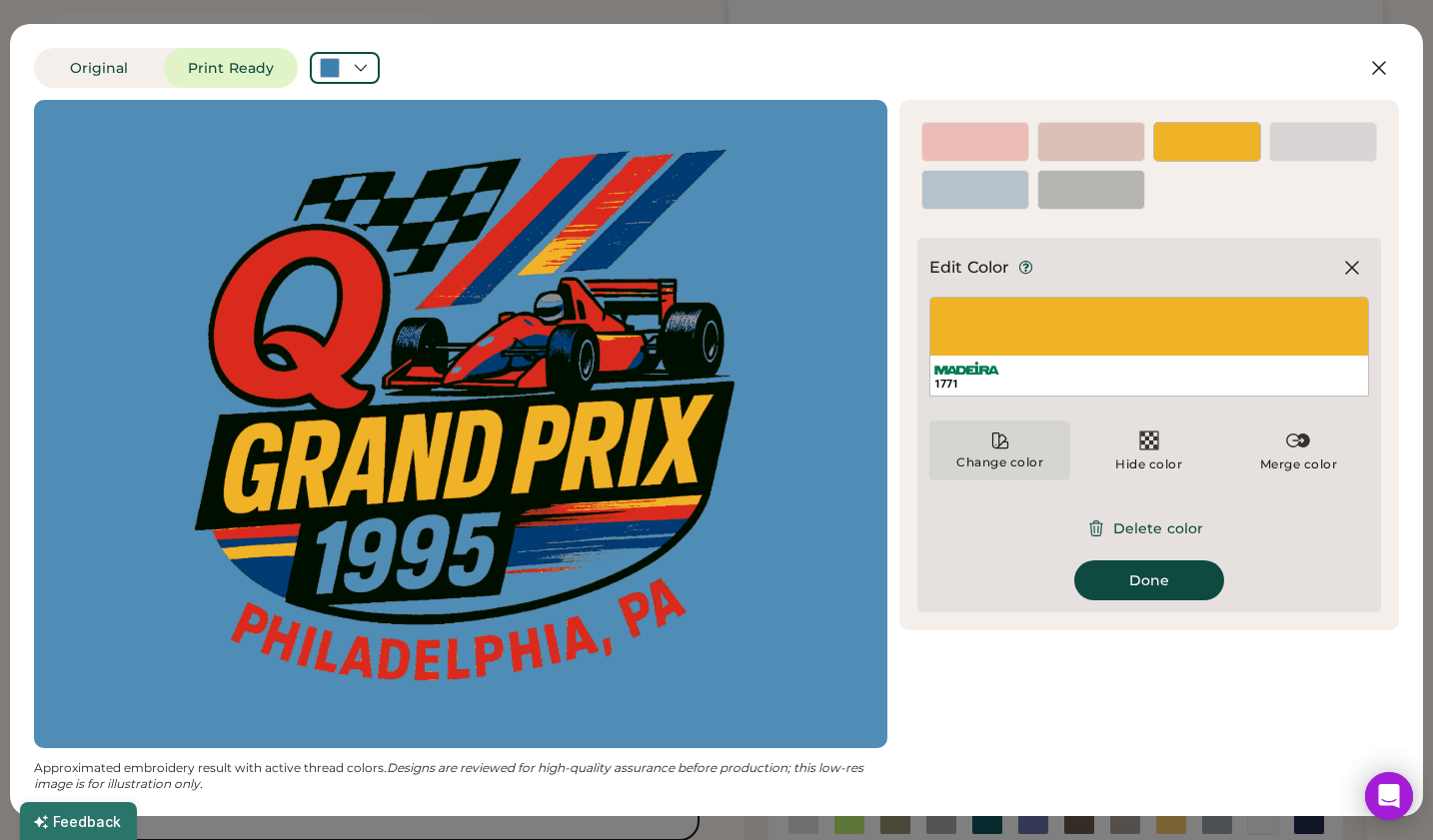 click on "Change color" at bounding box center (999, 450) 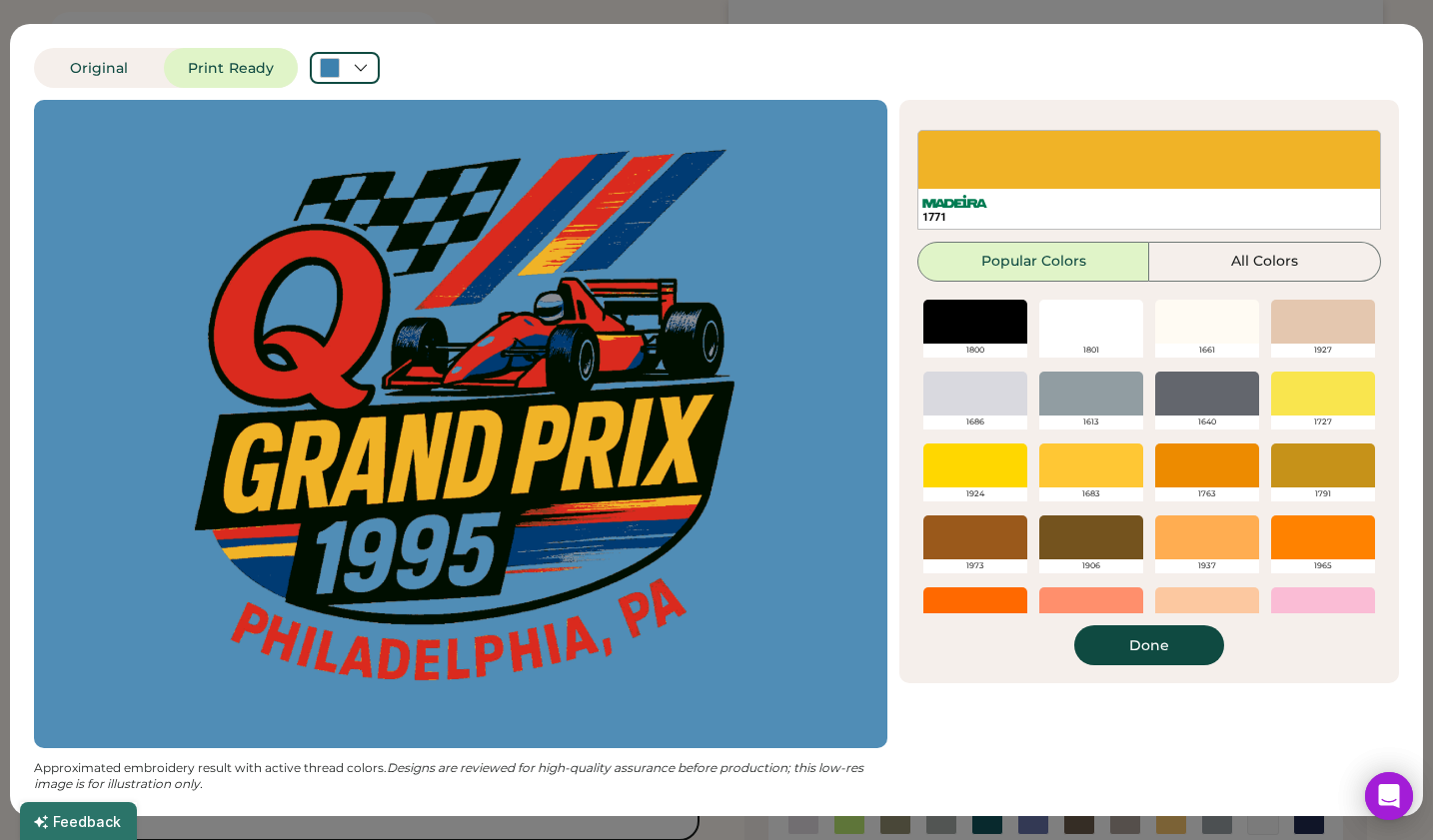 click at bounding box center (1091, 394) 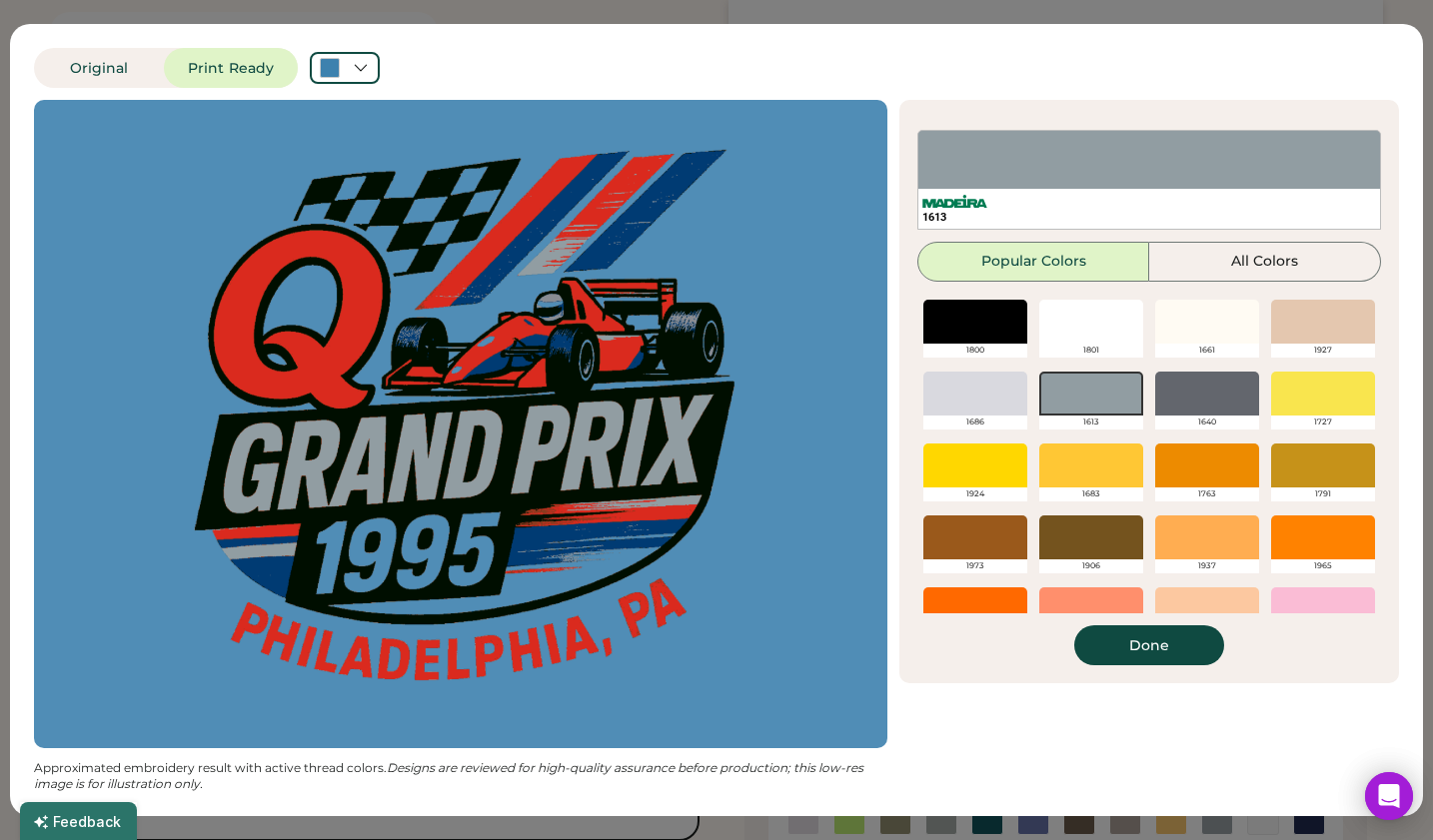 click on "Done" at bounding box center [1149, 645] 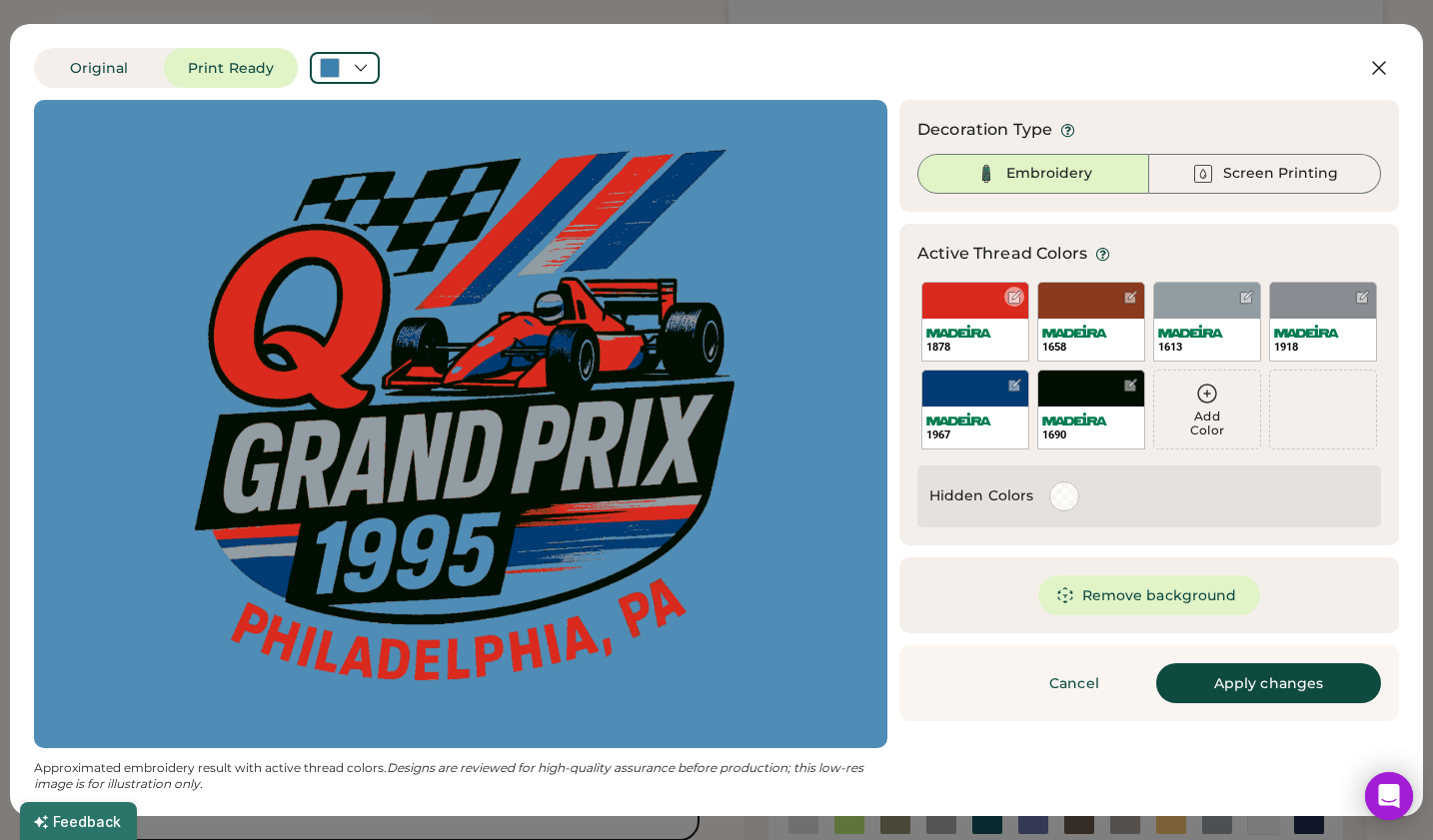 click on "1878" at bounding box center [975, 322] 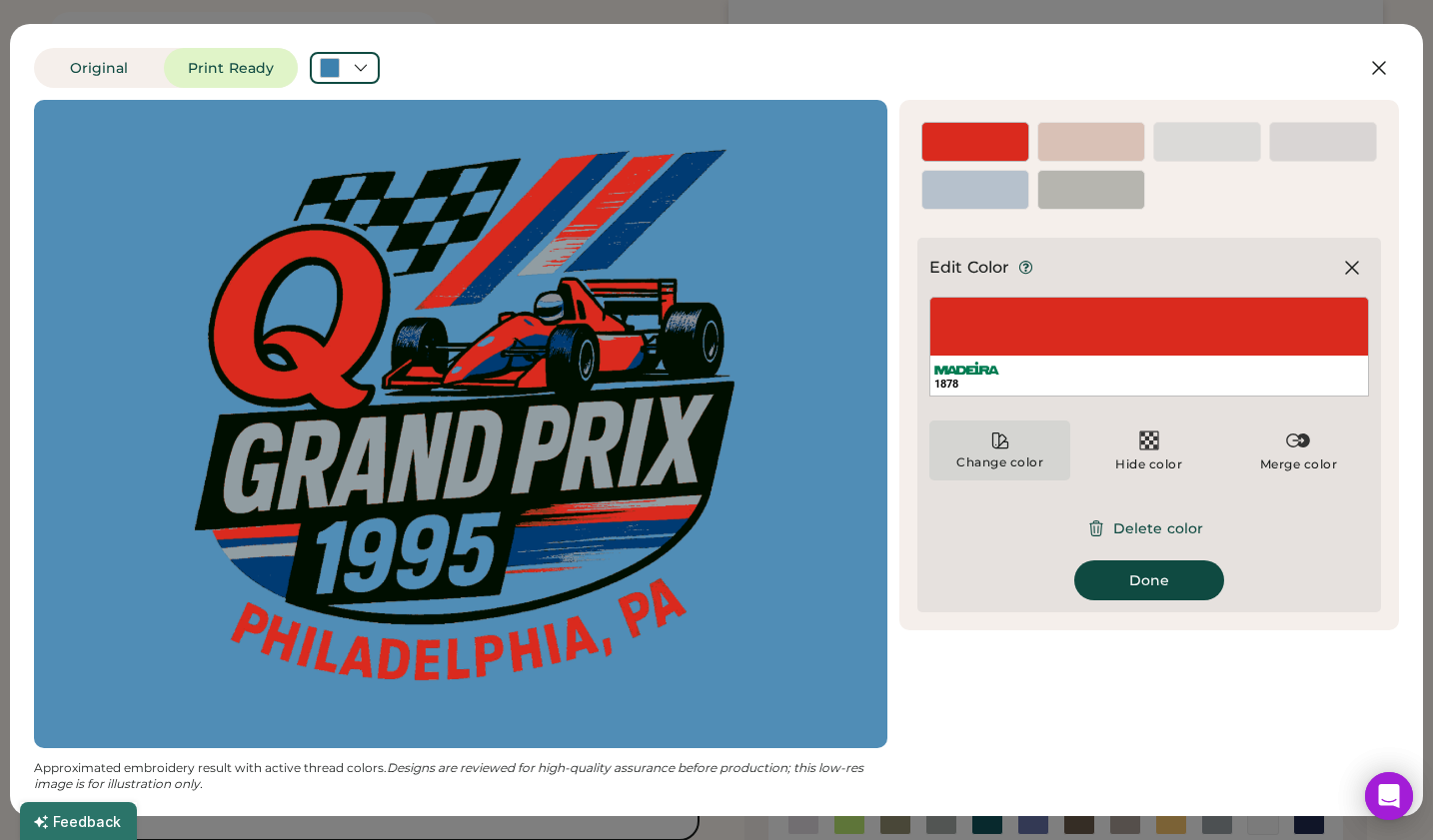 click on "Change color" at bounding box center [999, 462] 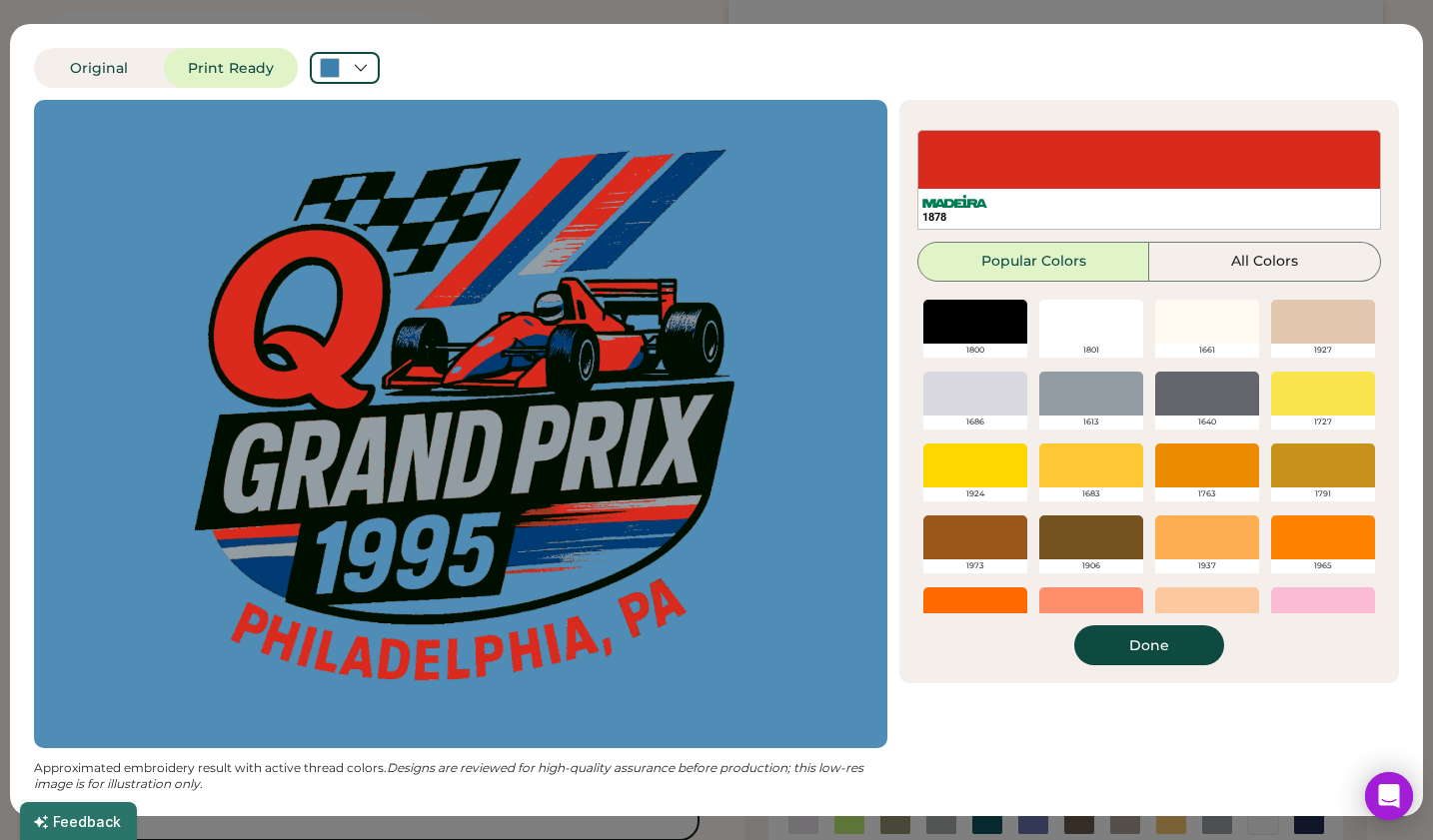 click at bounding box center [1207, 394] 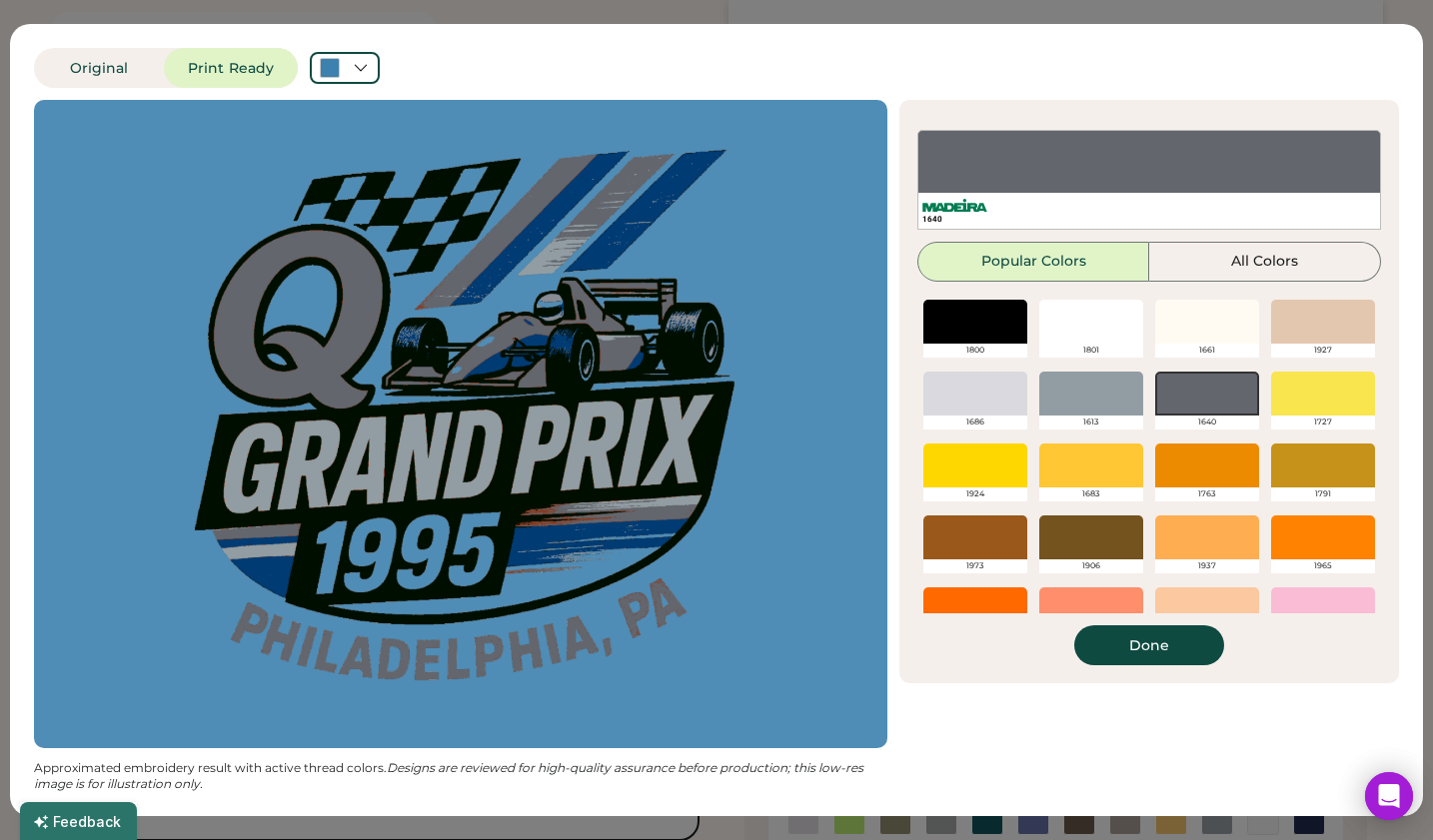 click at bounding box center [975, 465] 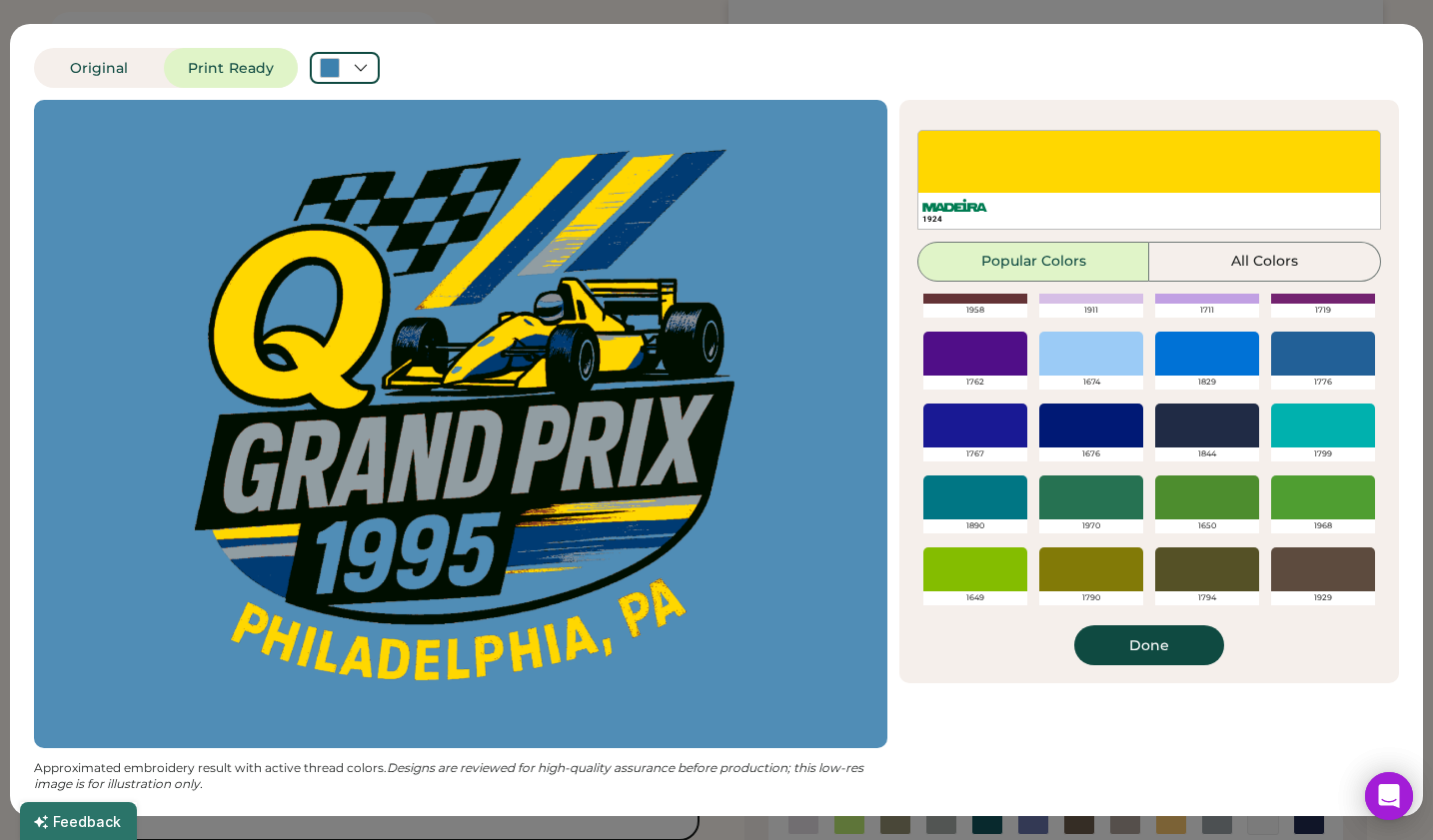 scroll, scrollTop: 471, scrollLeft: 0, axis: vertical 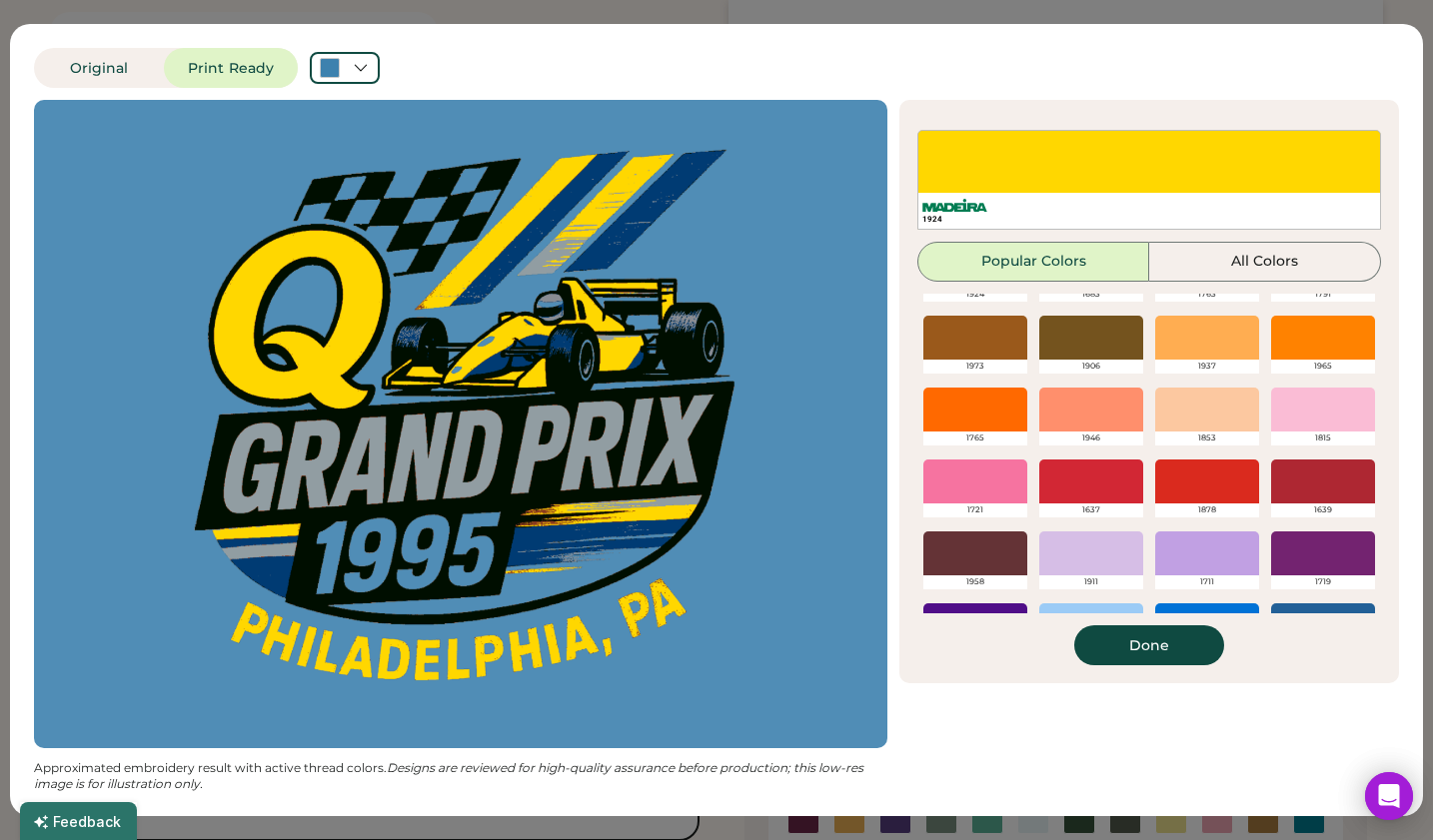 click at bounding box center (1091, 338) 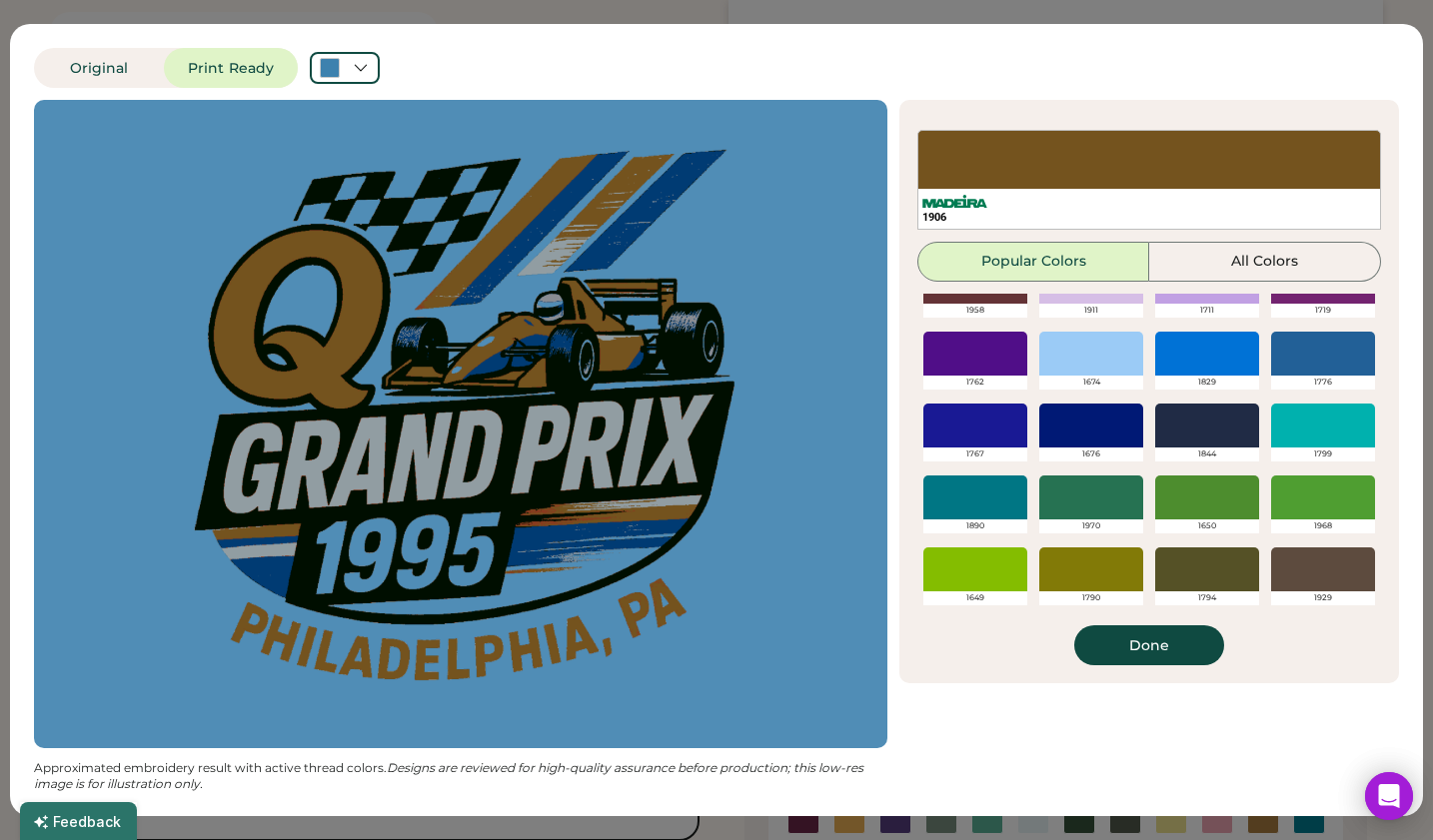 scroll, scrollTop: 471, scrollLeft: 0, axis: vertical 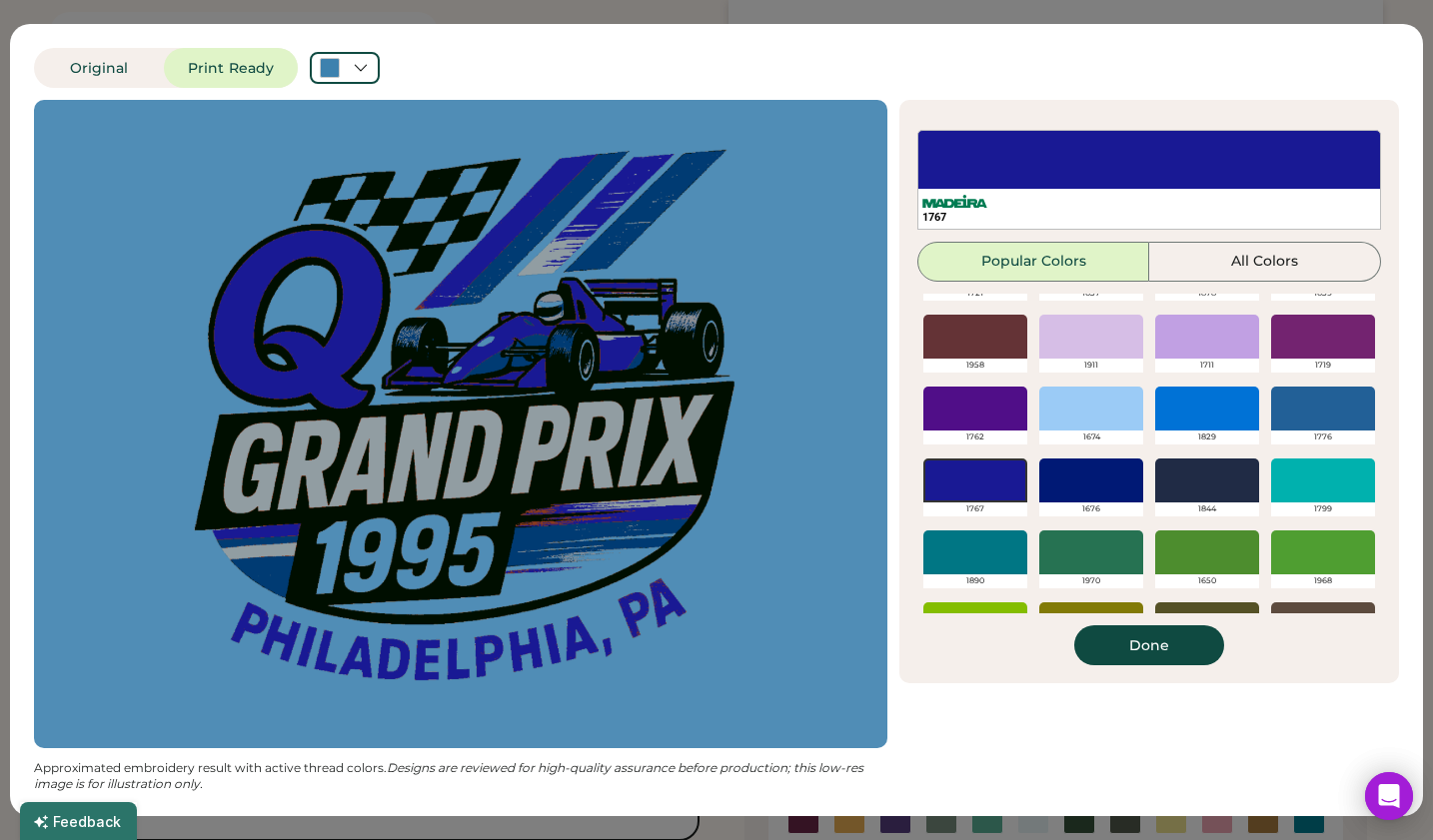 click at bounding box center [1207, 480] 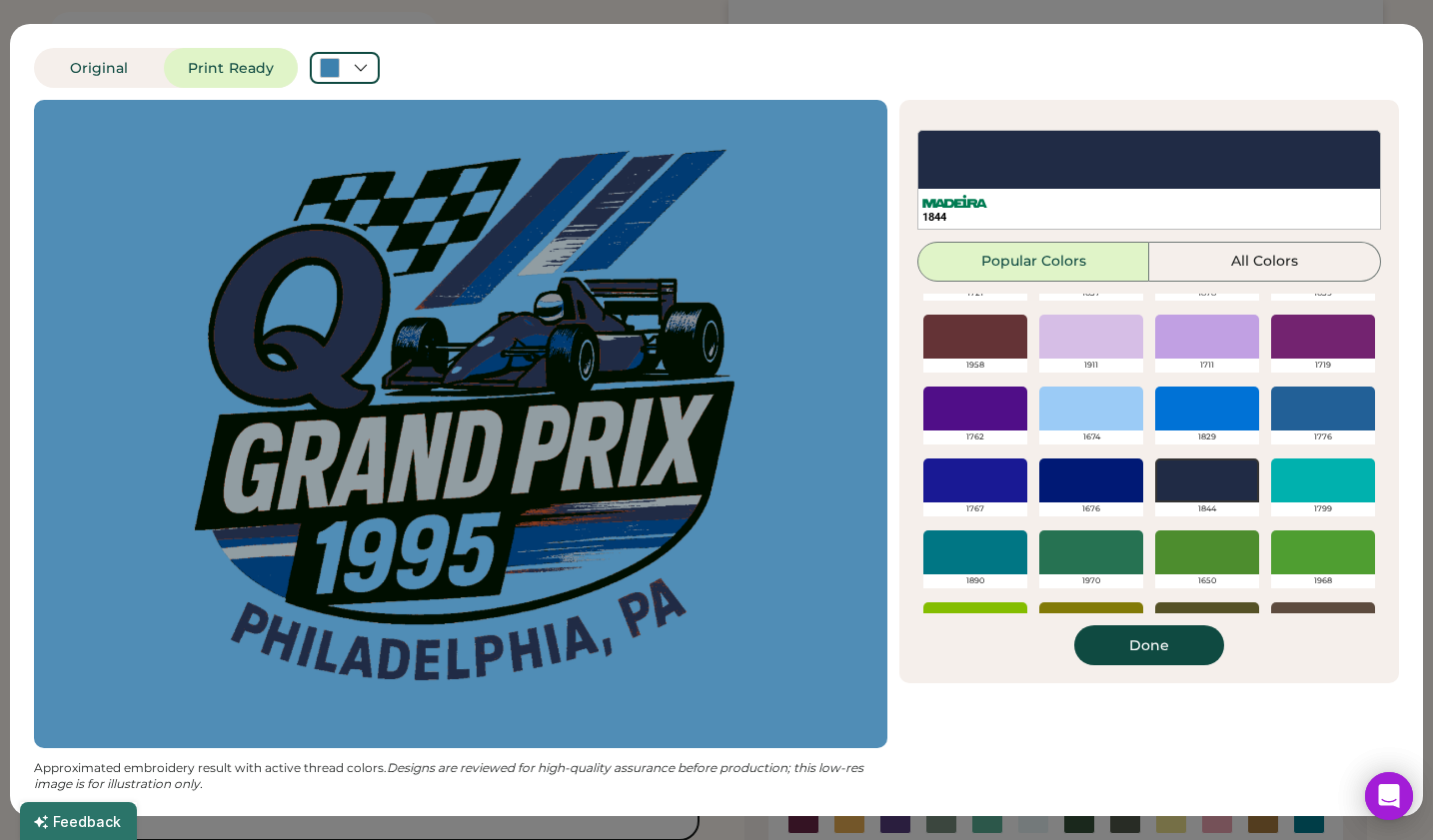 click on "Done" at bounding box center [1149, 645] 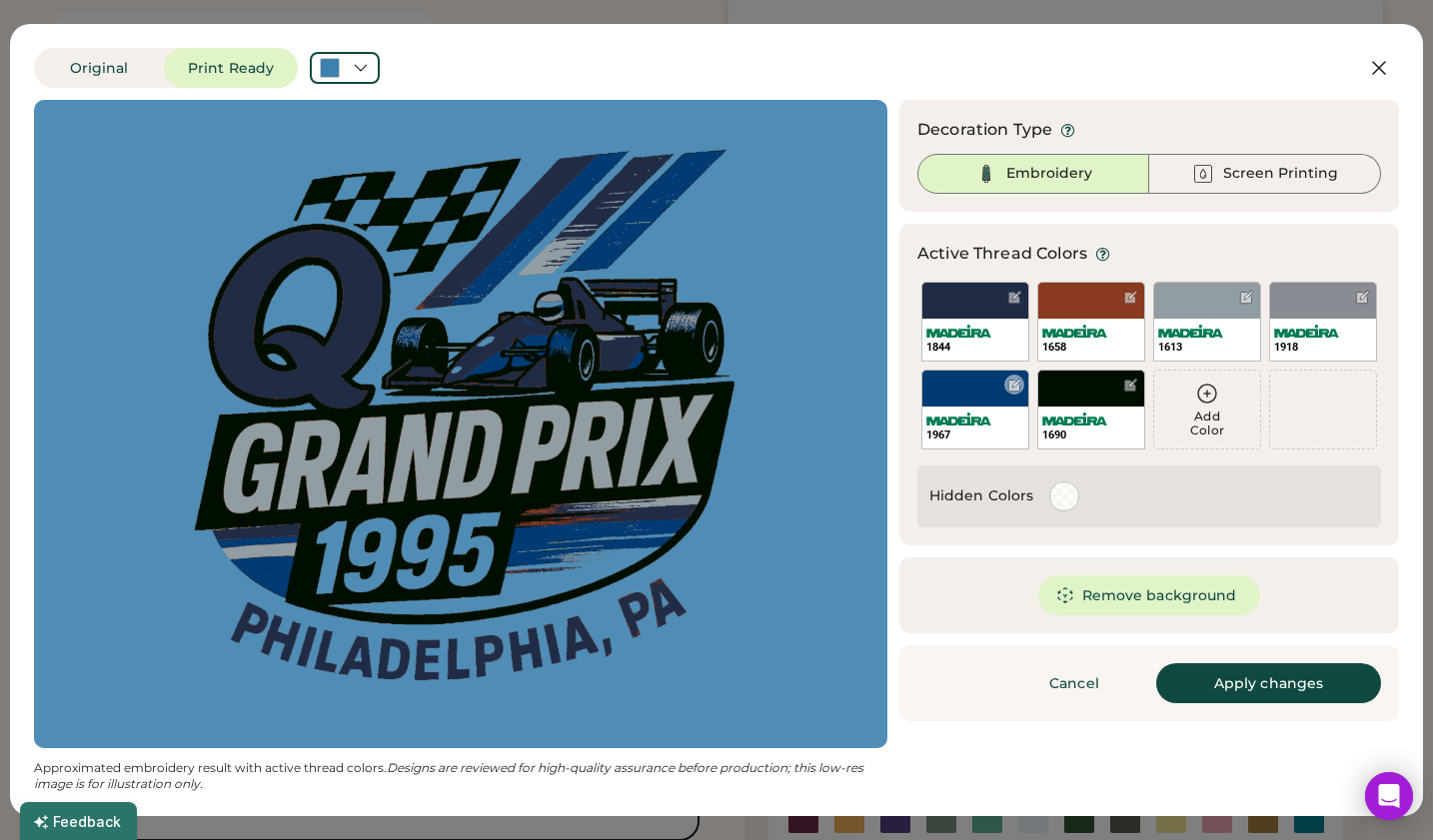 click on "1967" at bounding box center (975, 410) 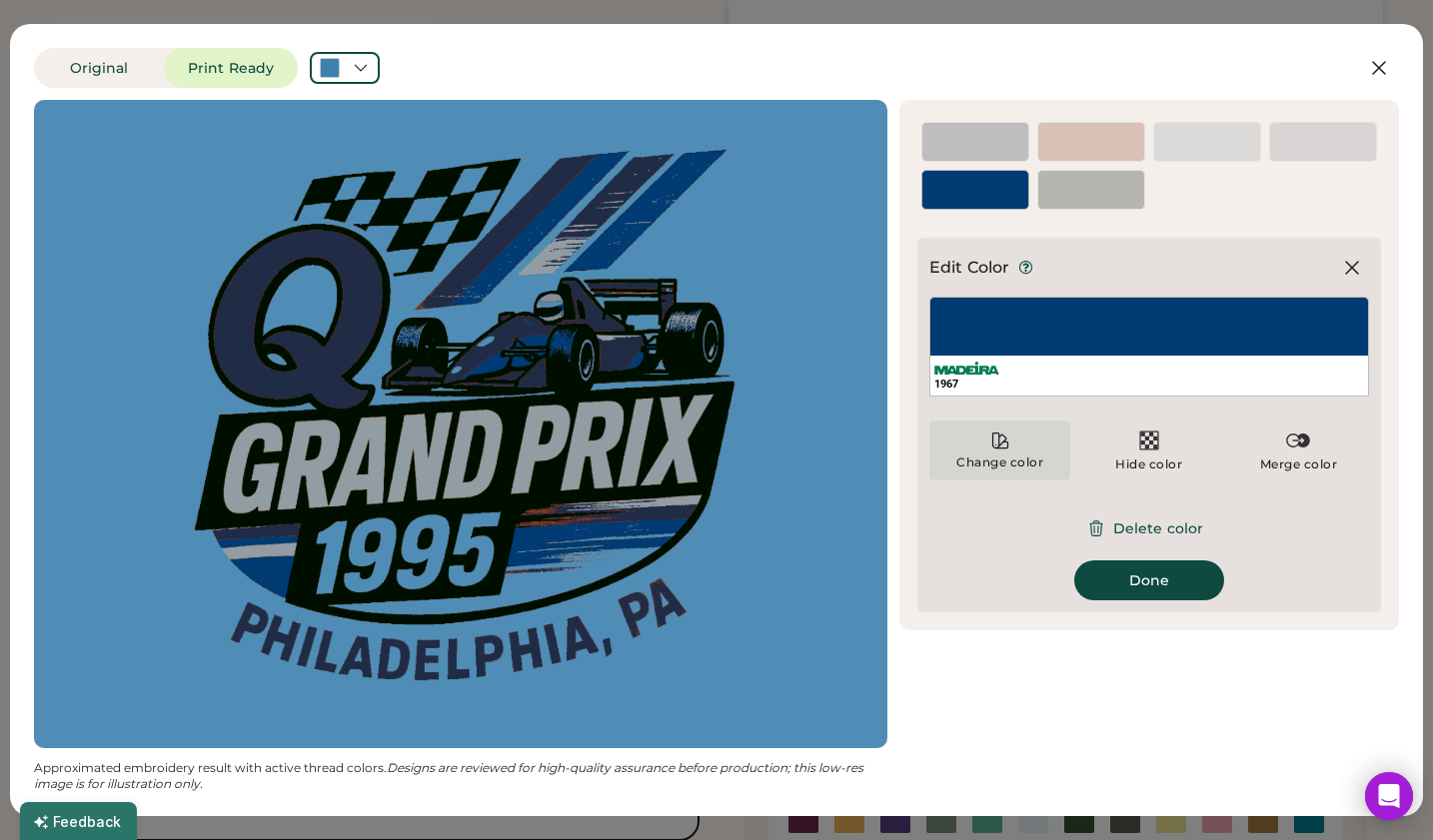 click on "Change color" at bounding box center [999, 450] 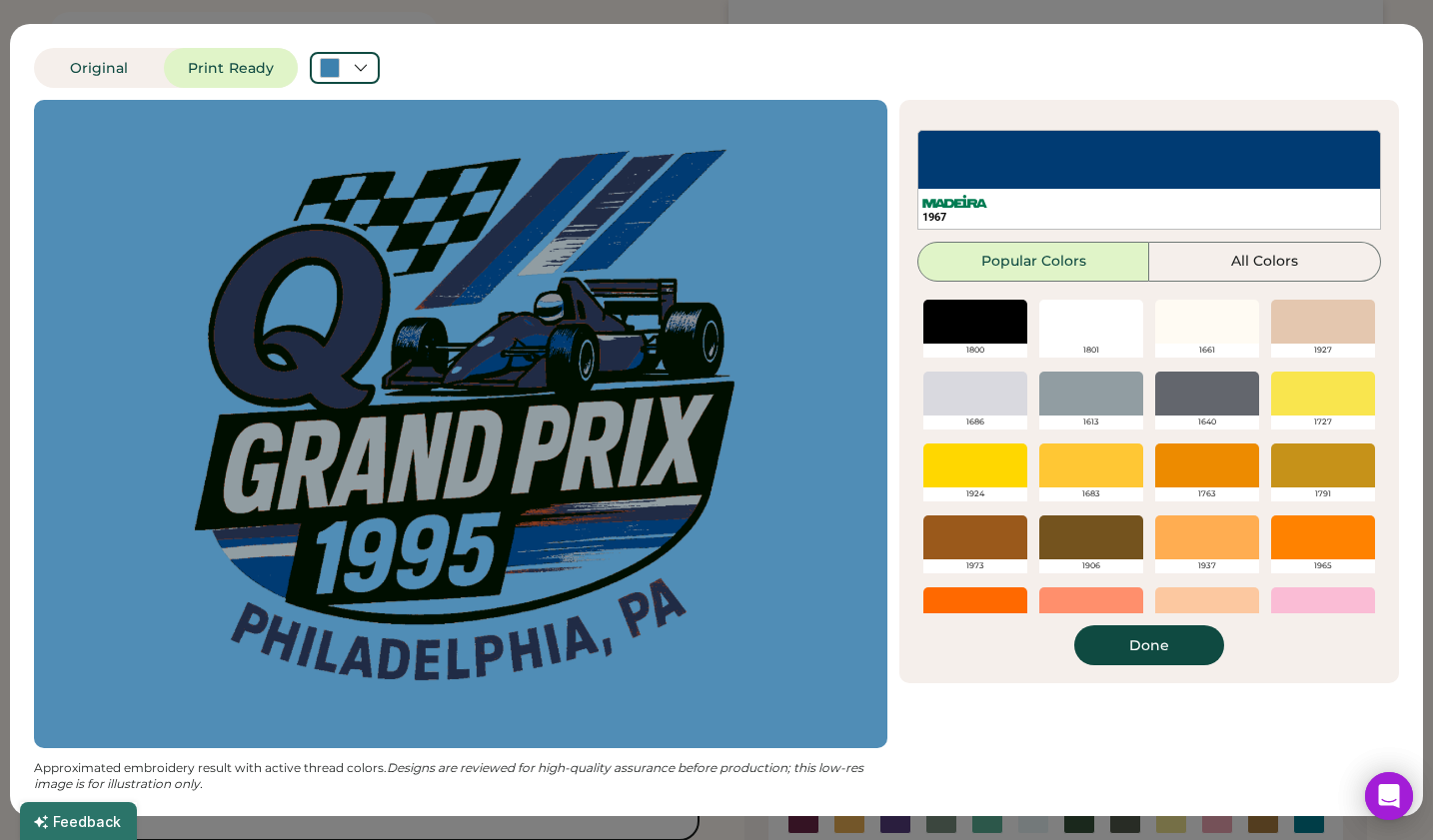 click at bounding box center (975, 465) 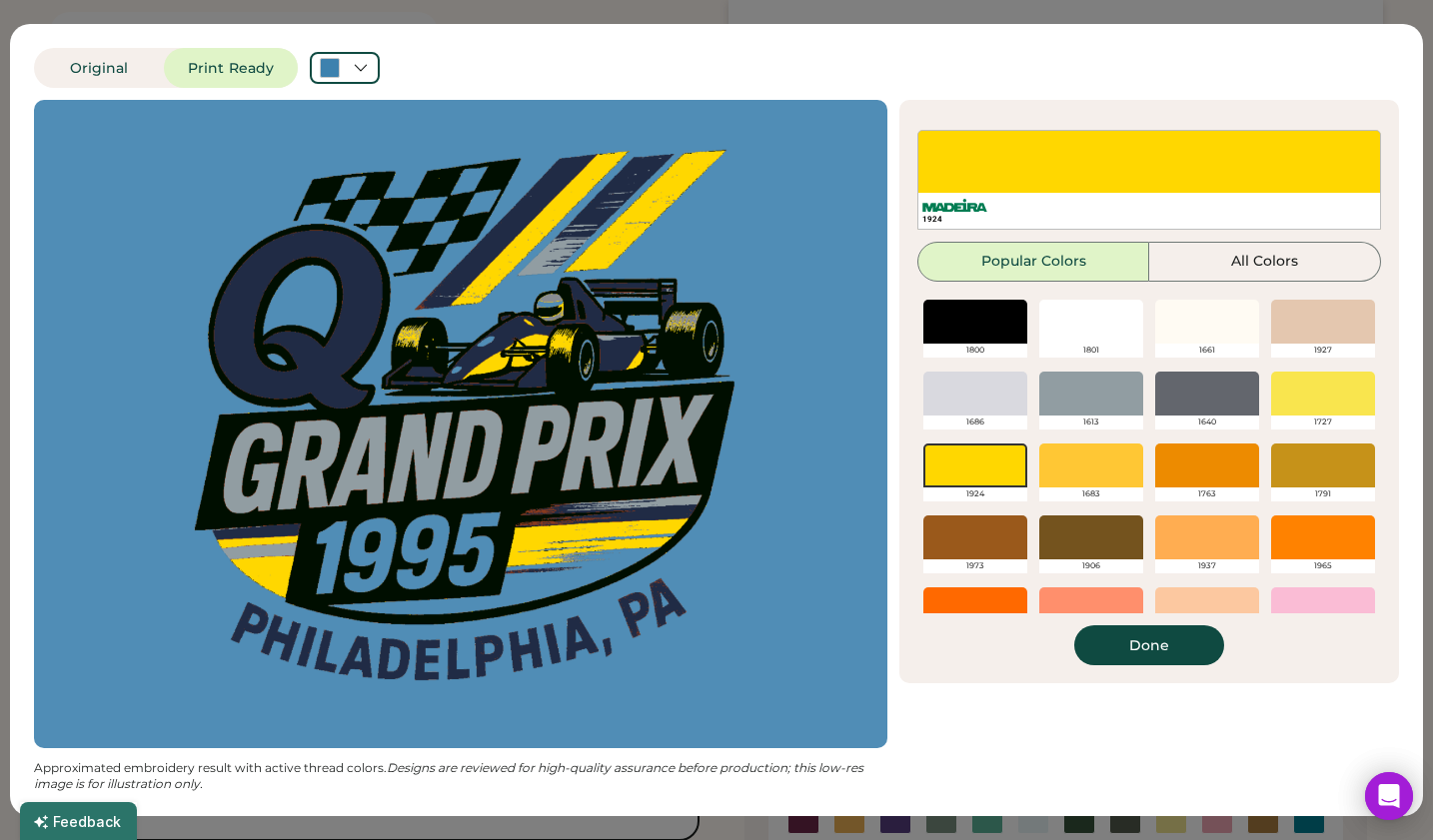 click at bounding box center (1323, 394) 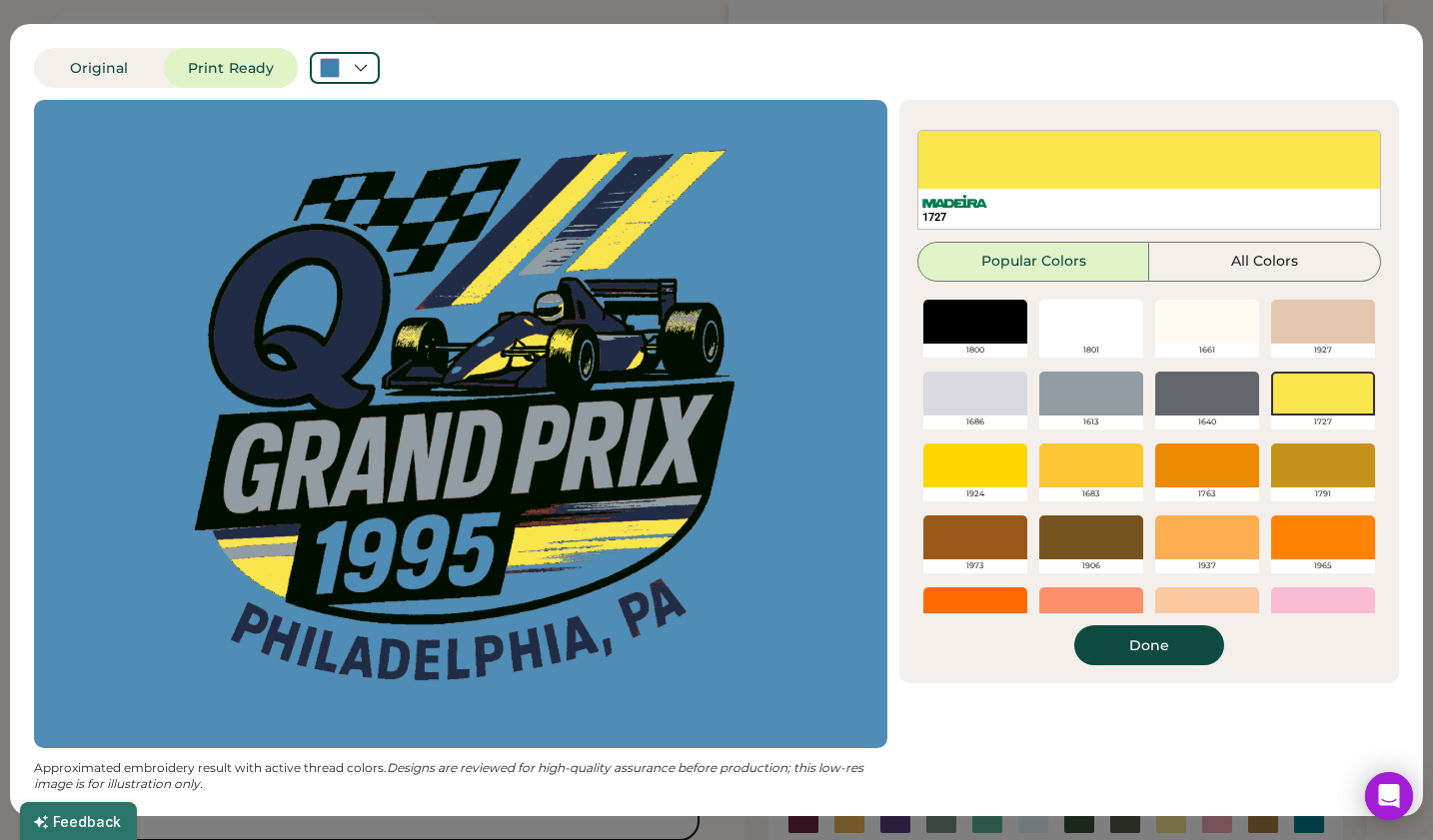 click on "Done" at bounding box center [1149, 645] 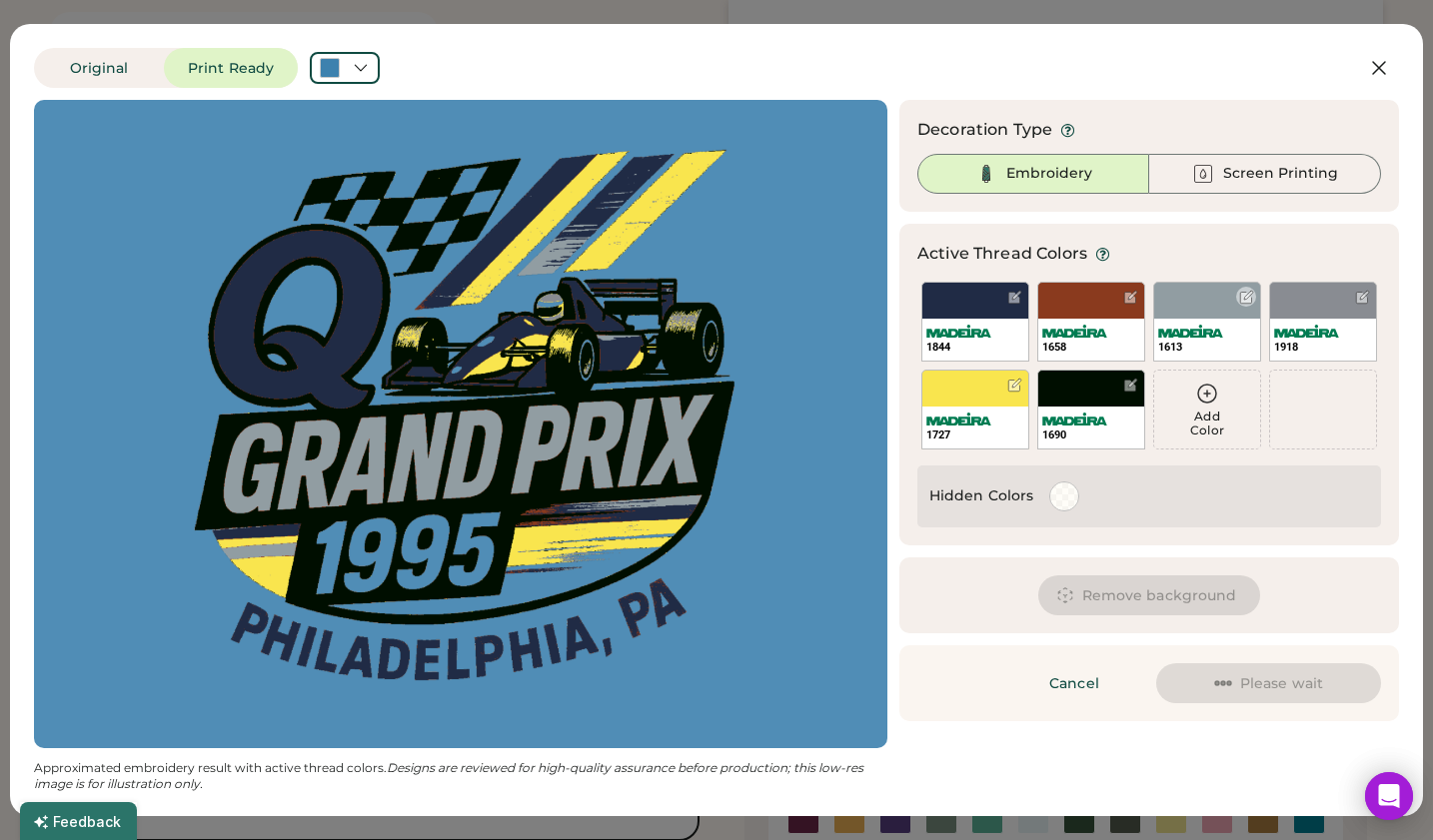 click on "1613" at bounding box center (1207, 322) 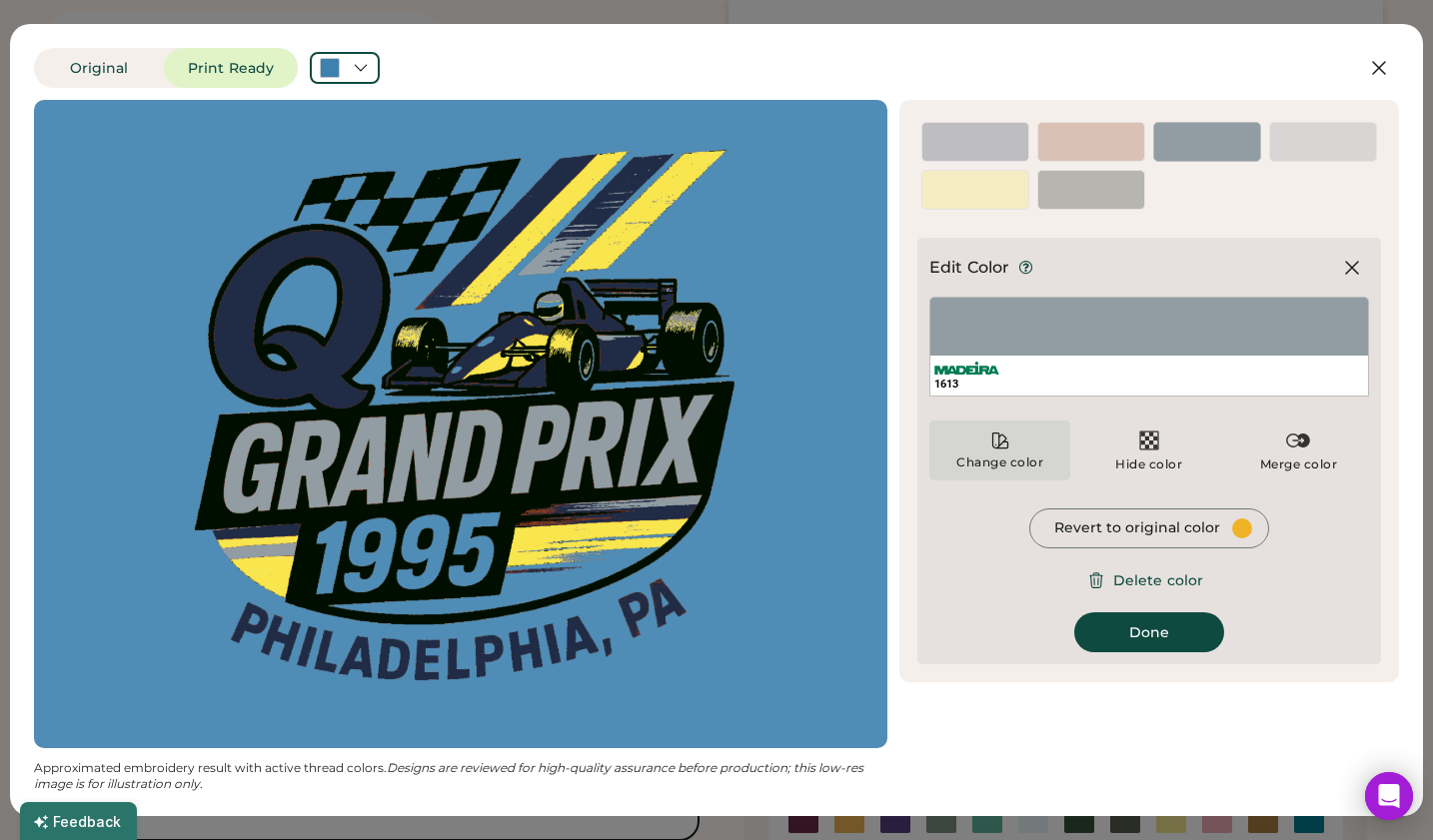 click on "Change color" at bounding box center (999, 462) 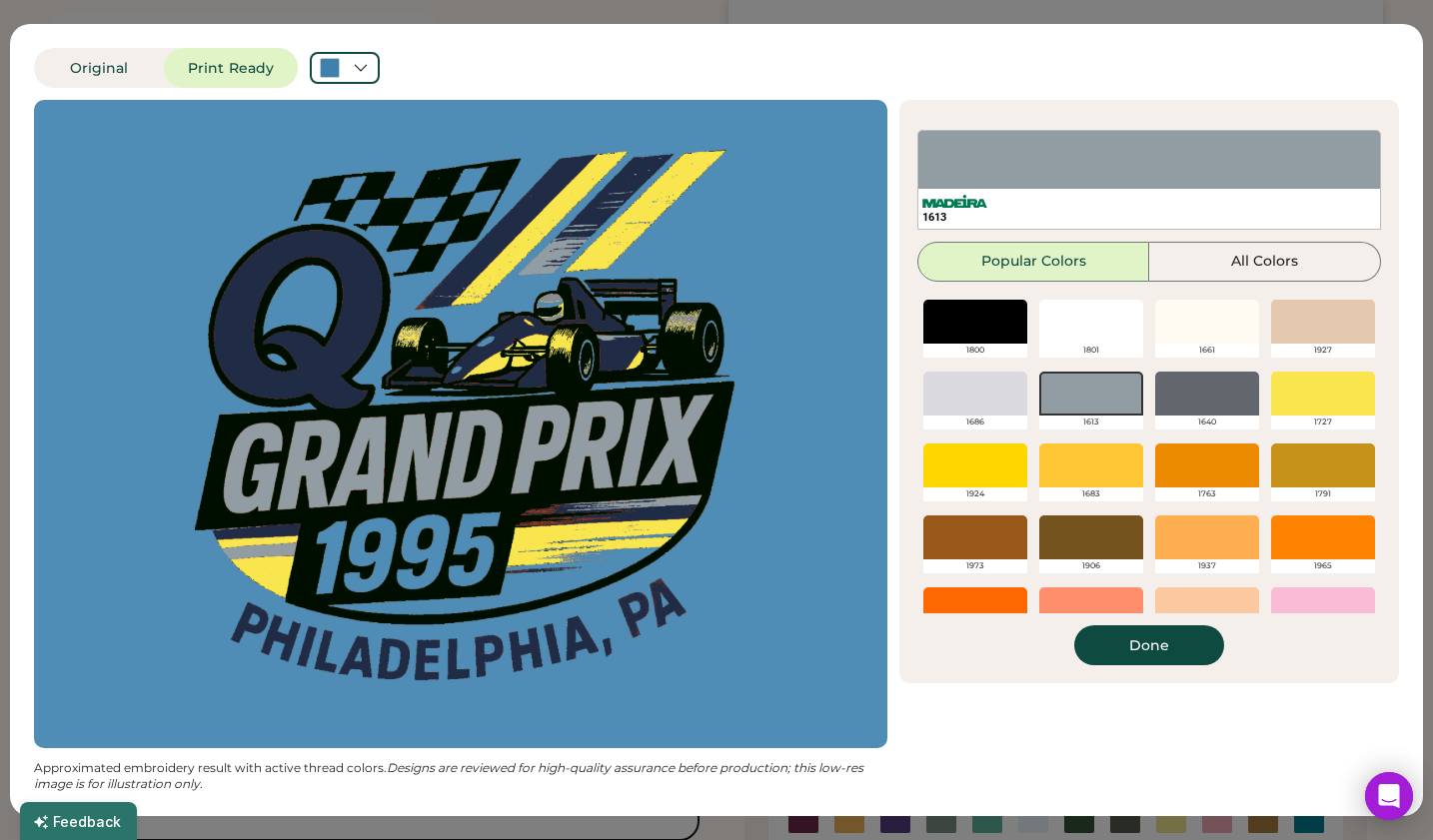 click at bounding box center [1091, 465] 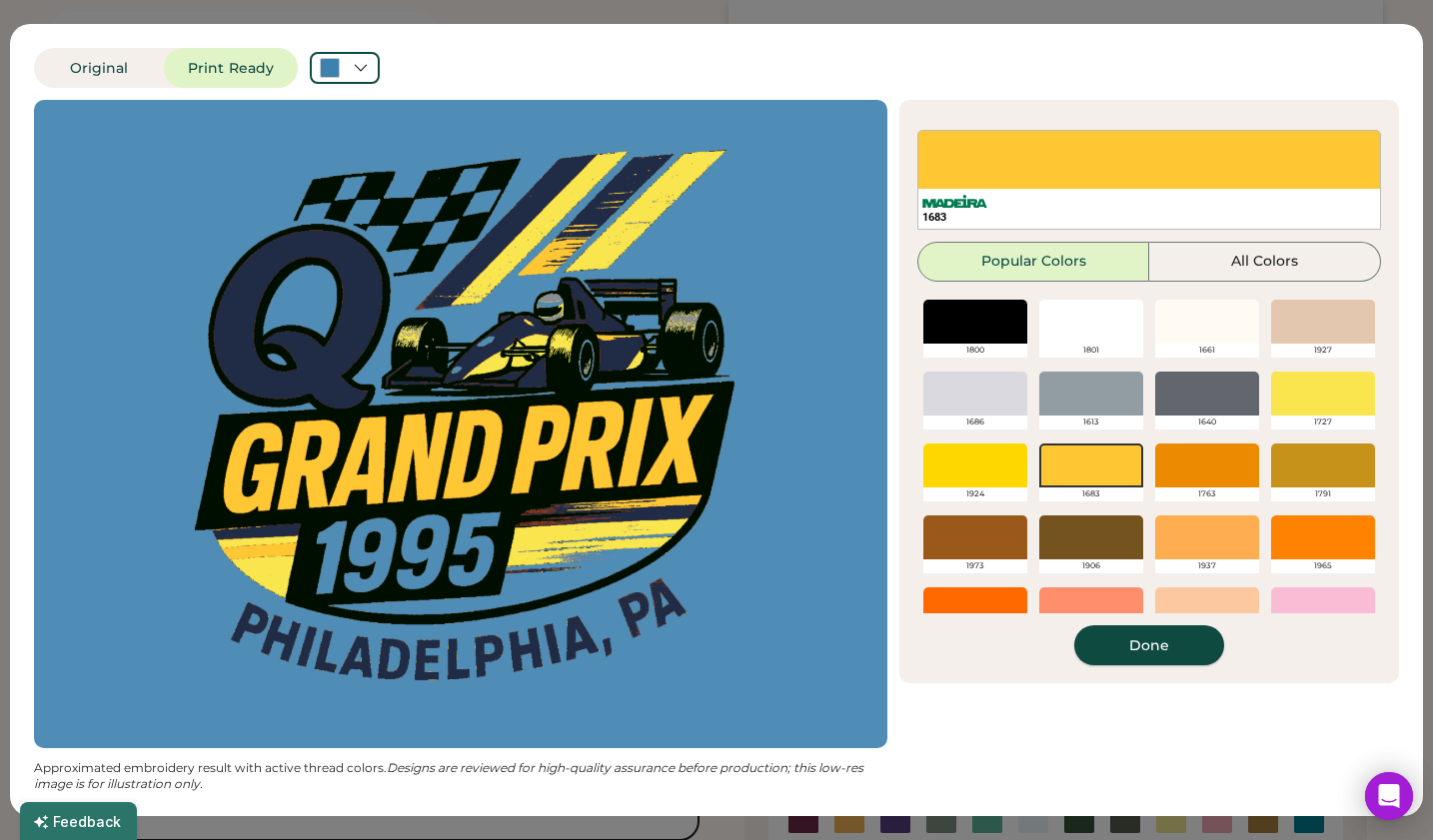 click on "Done" at bounding box center (1149, 645) 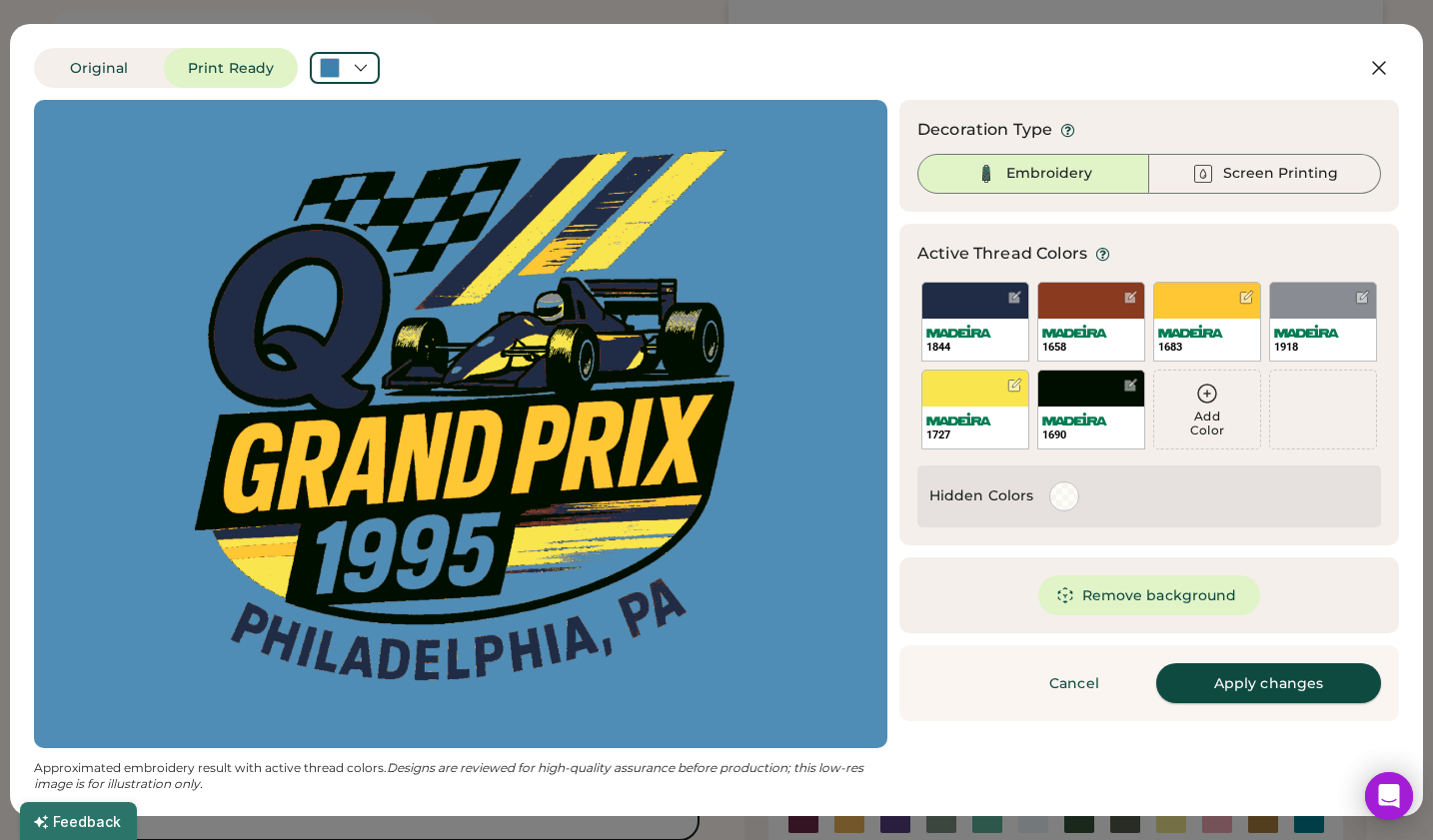 click on "Apply changes" at bounding box center [1268, 683] 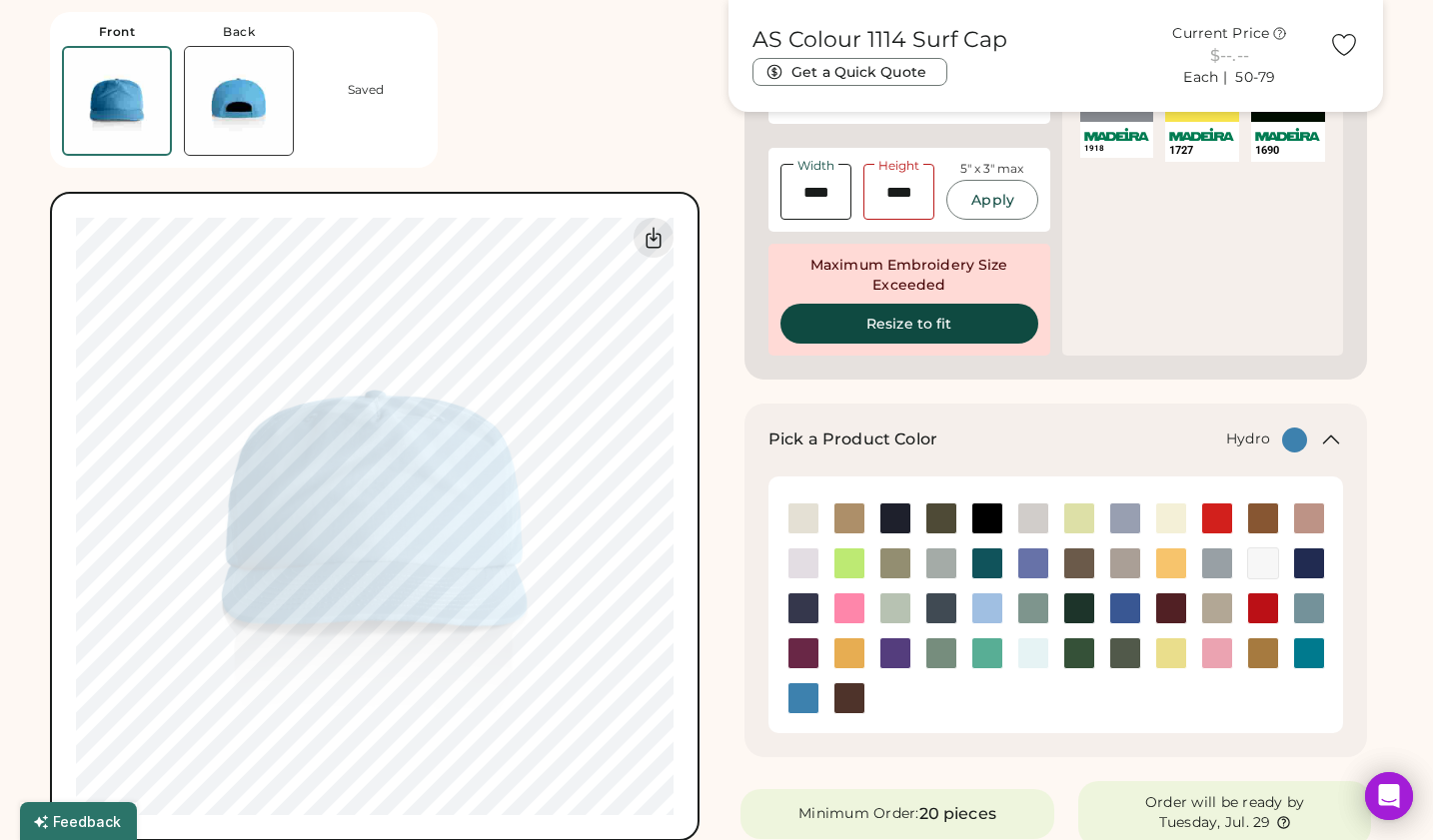 scroll, scrollTop: 533, scrollLeft: 0, axis: vertical 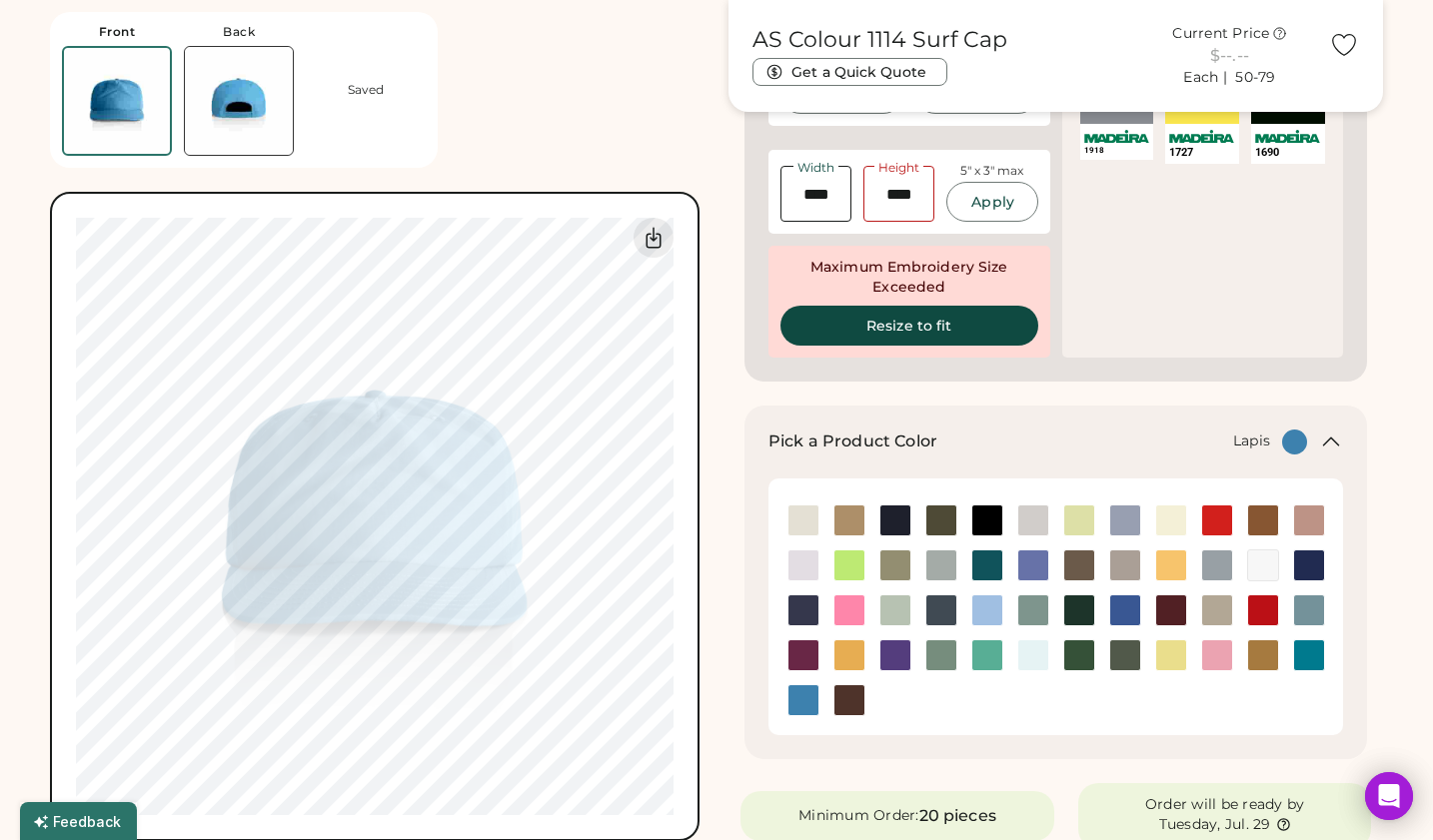 click at bounding box center [1033, 565] 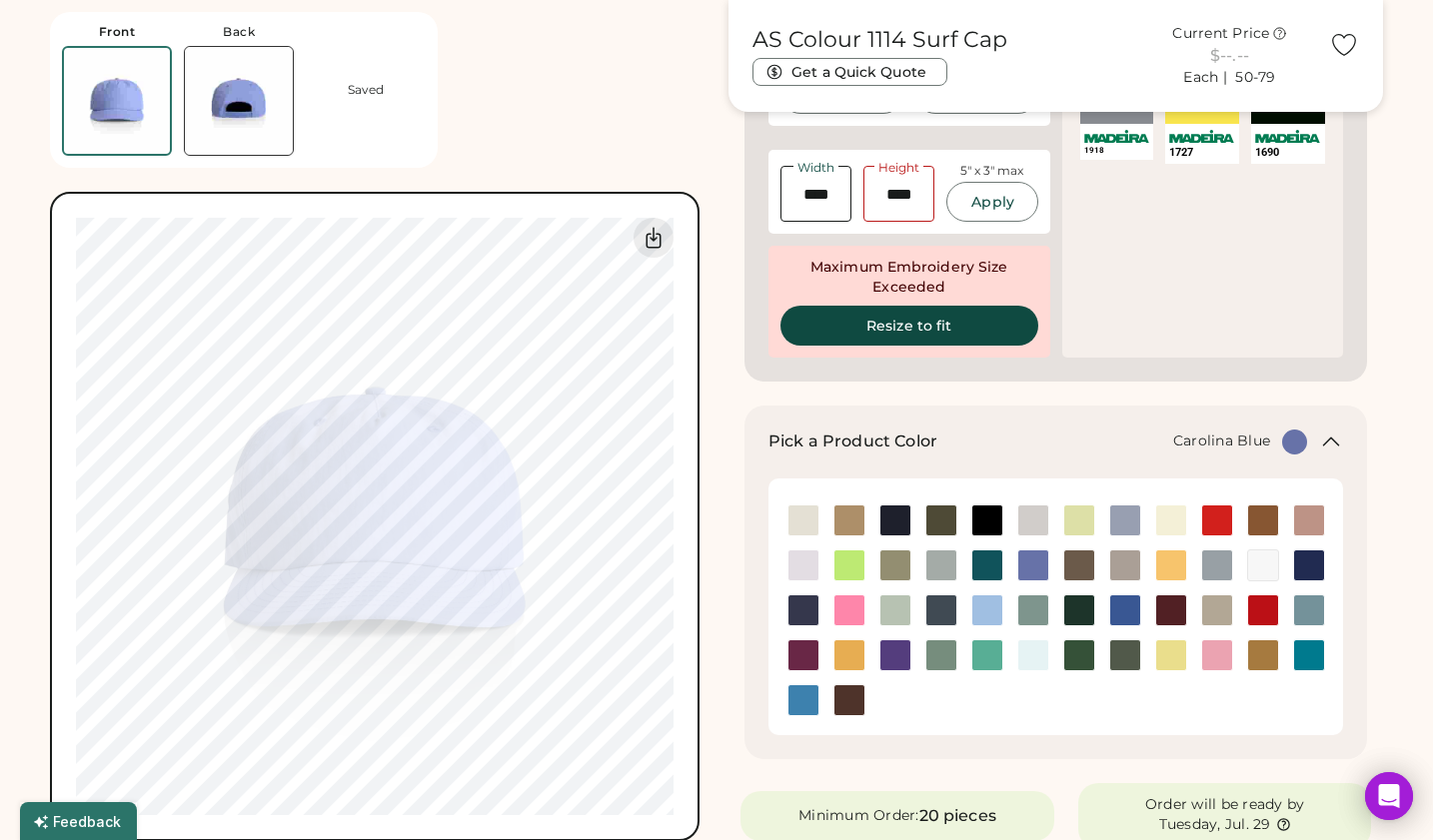 click at bounding box center [987, 610] 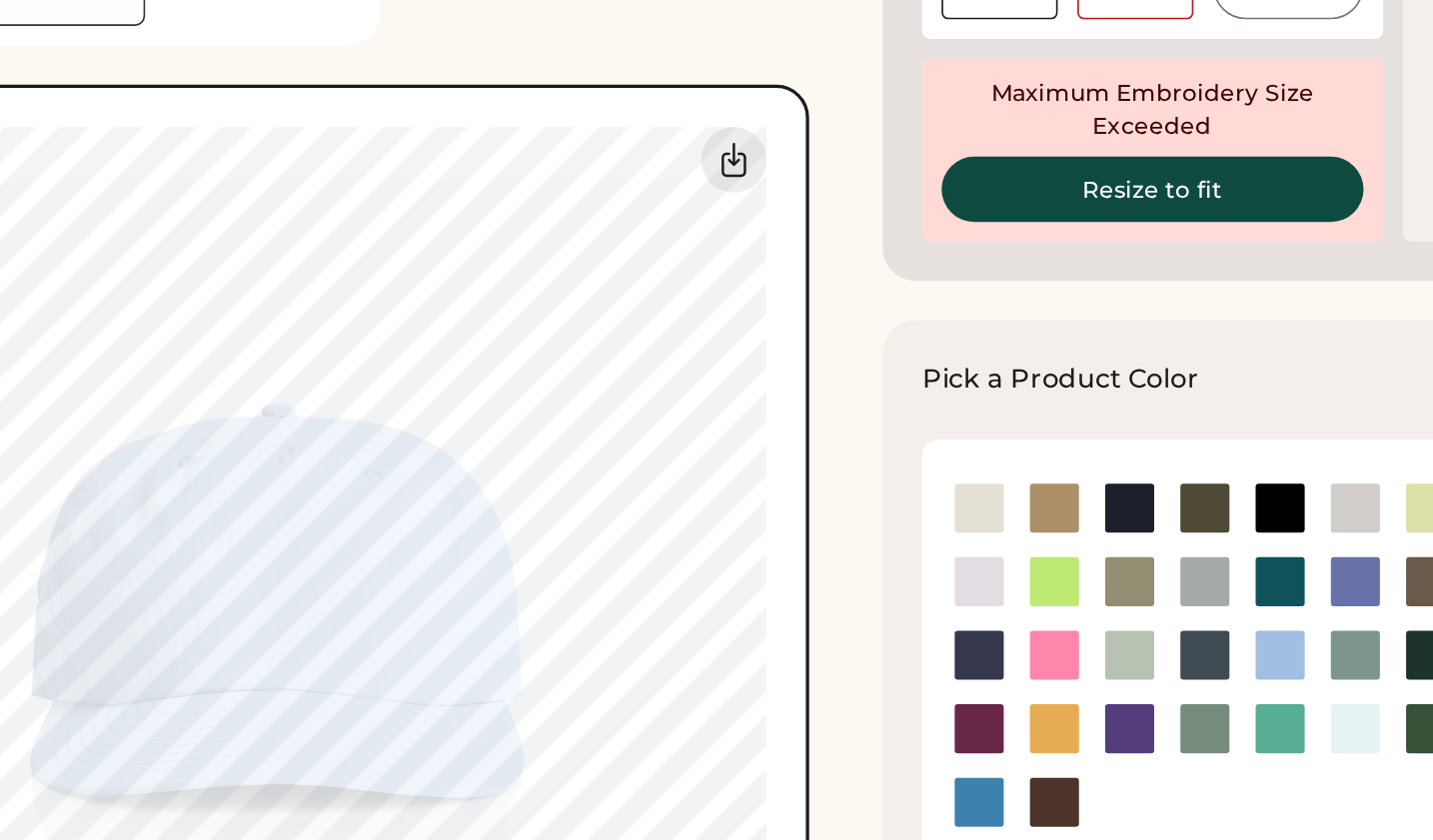 scroll, scrollTop: 547, scrollLeft: 0, axis: vertical 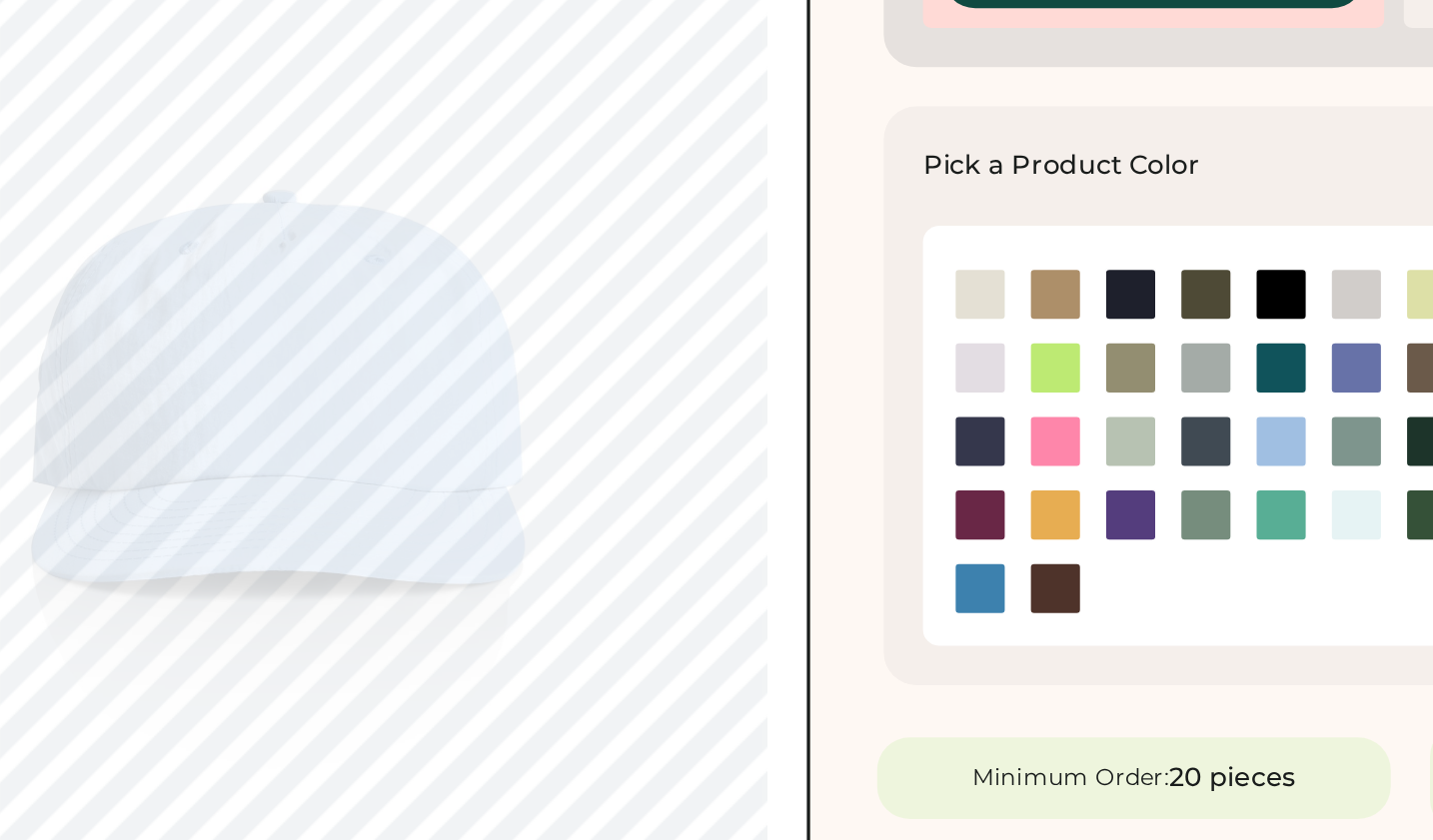click at bounding box center (803, 551) 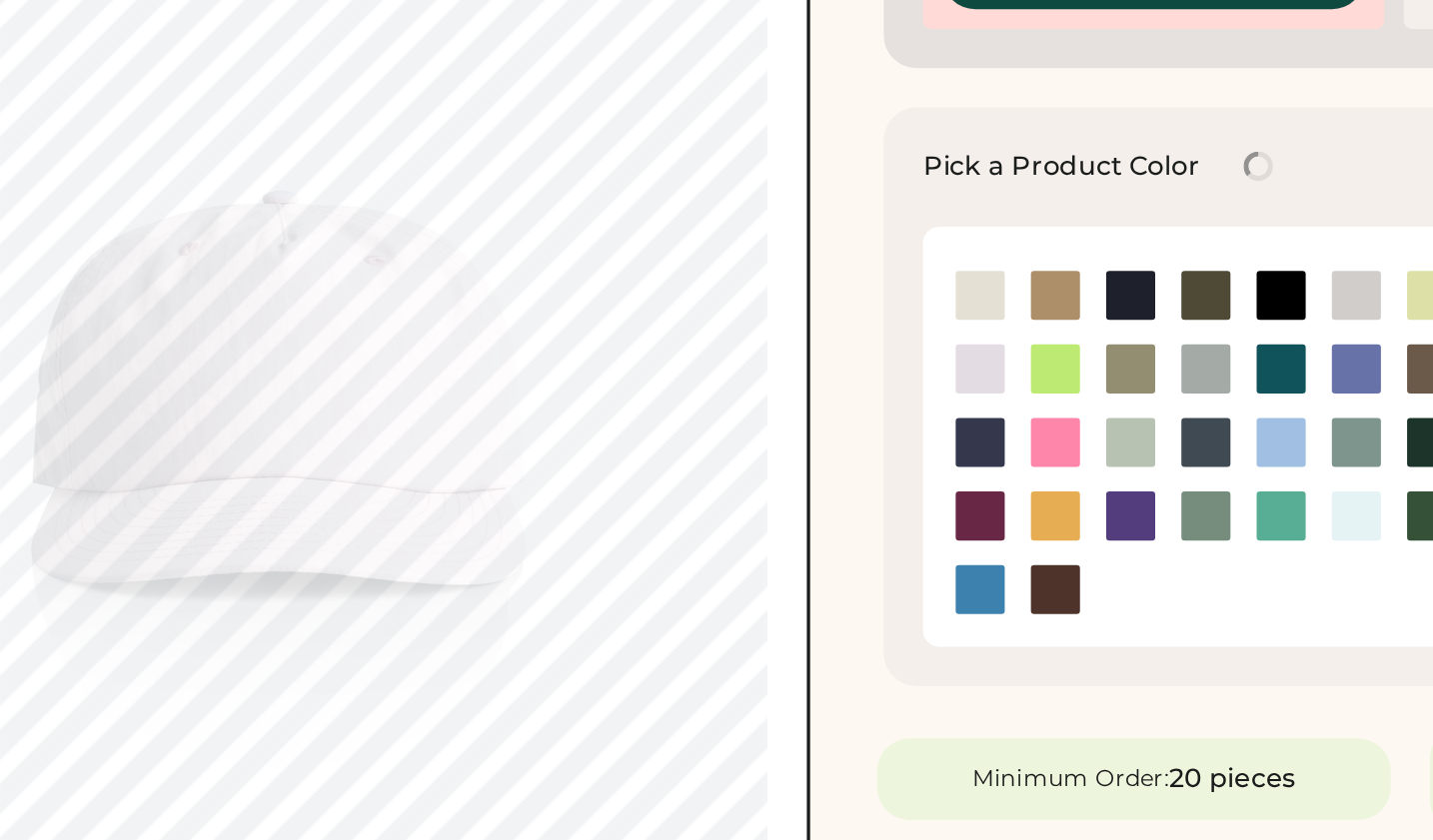 click at bounding box center [803, 596] 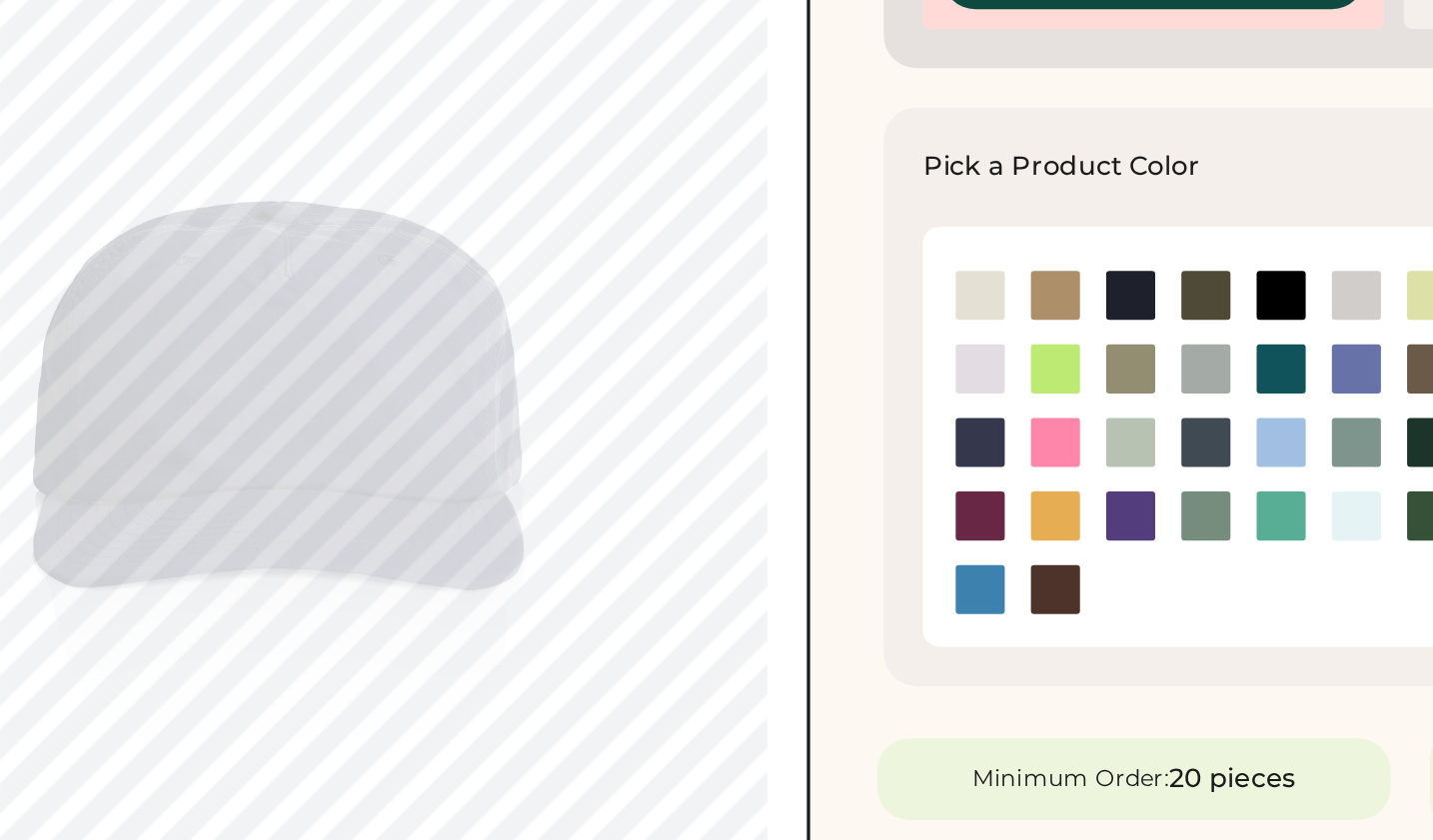 click at bounding box center (849, 596) 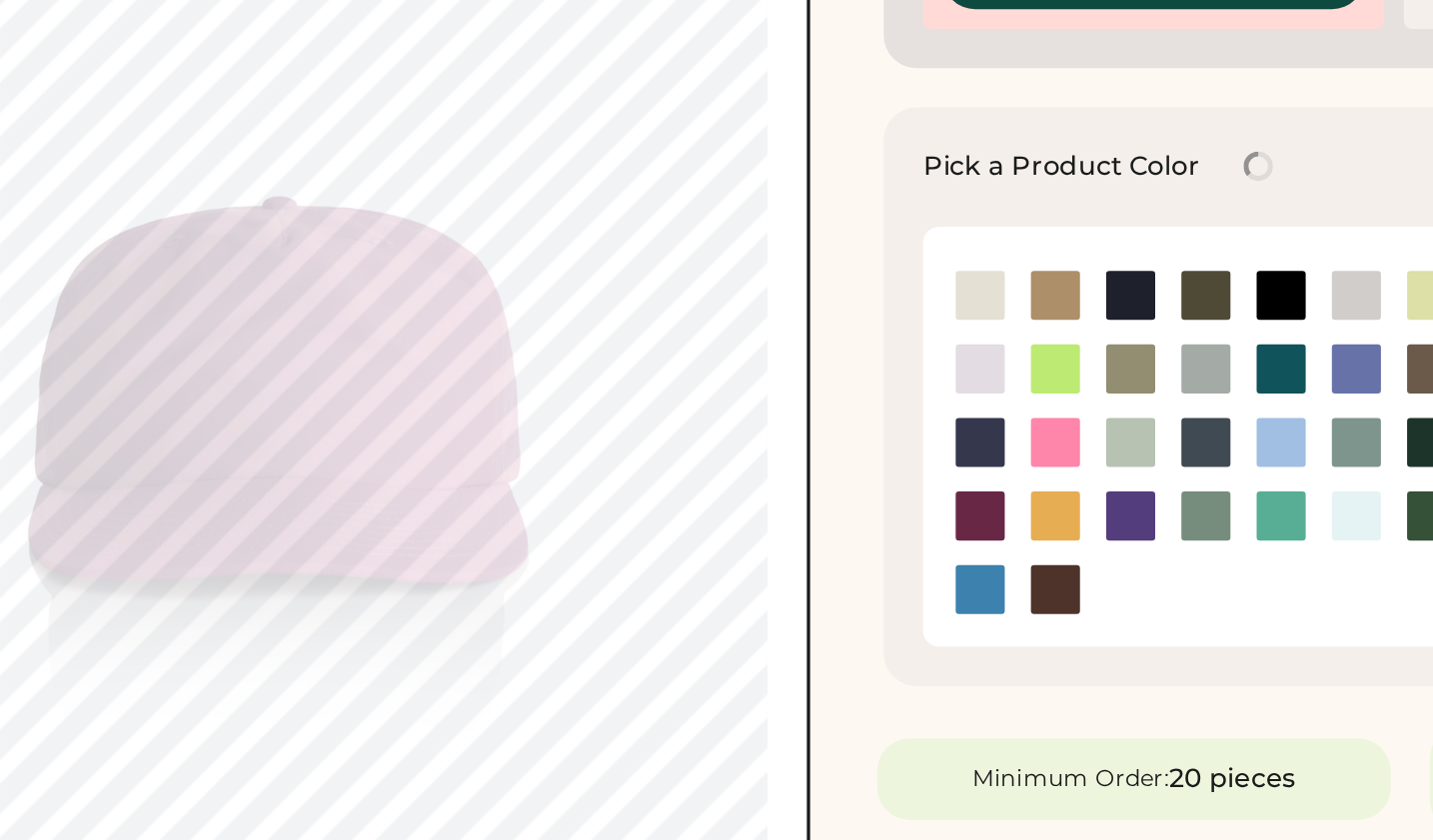 click at bounding box center [803, 686] 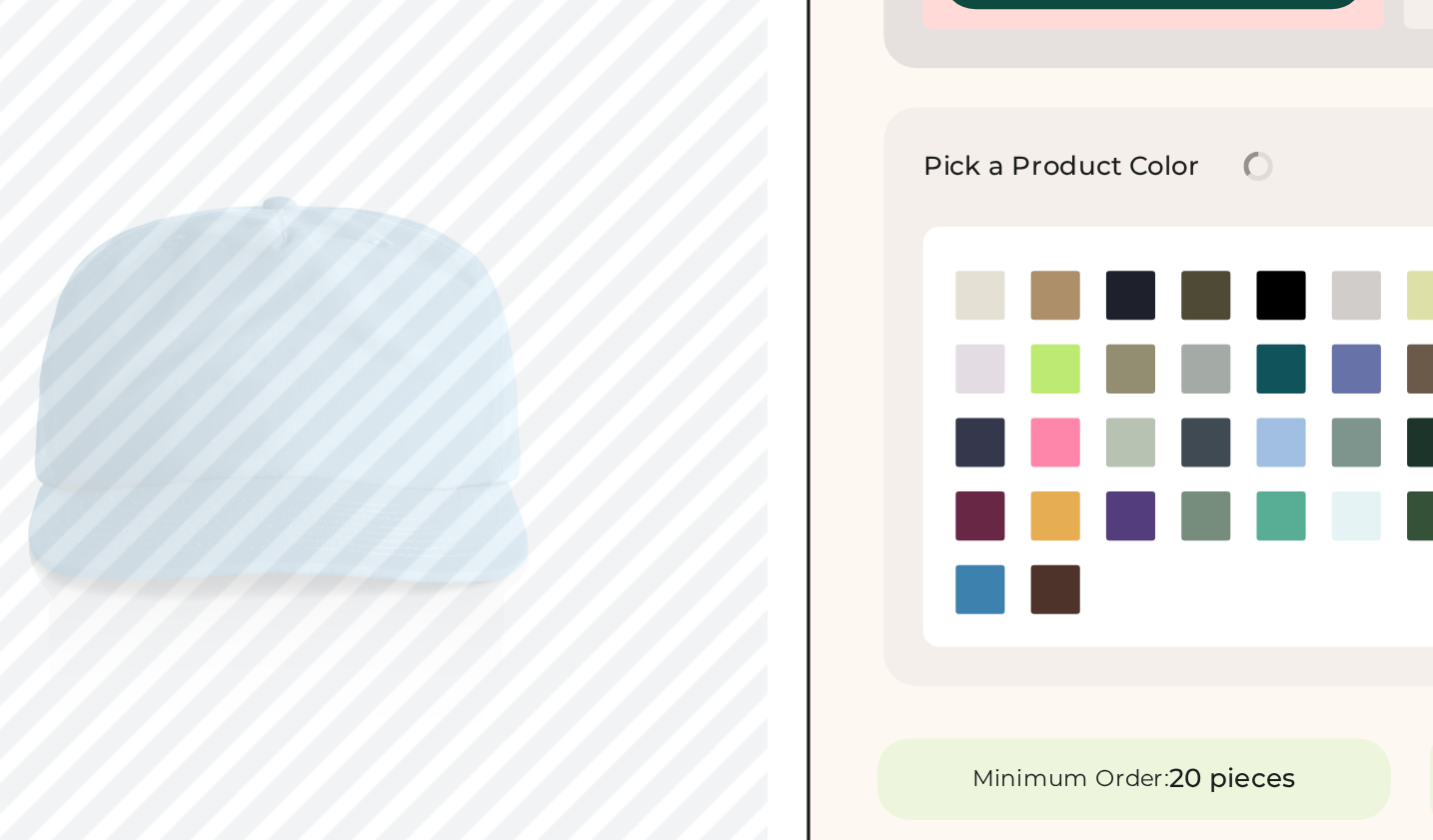 click at bounding box center [849, 686] 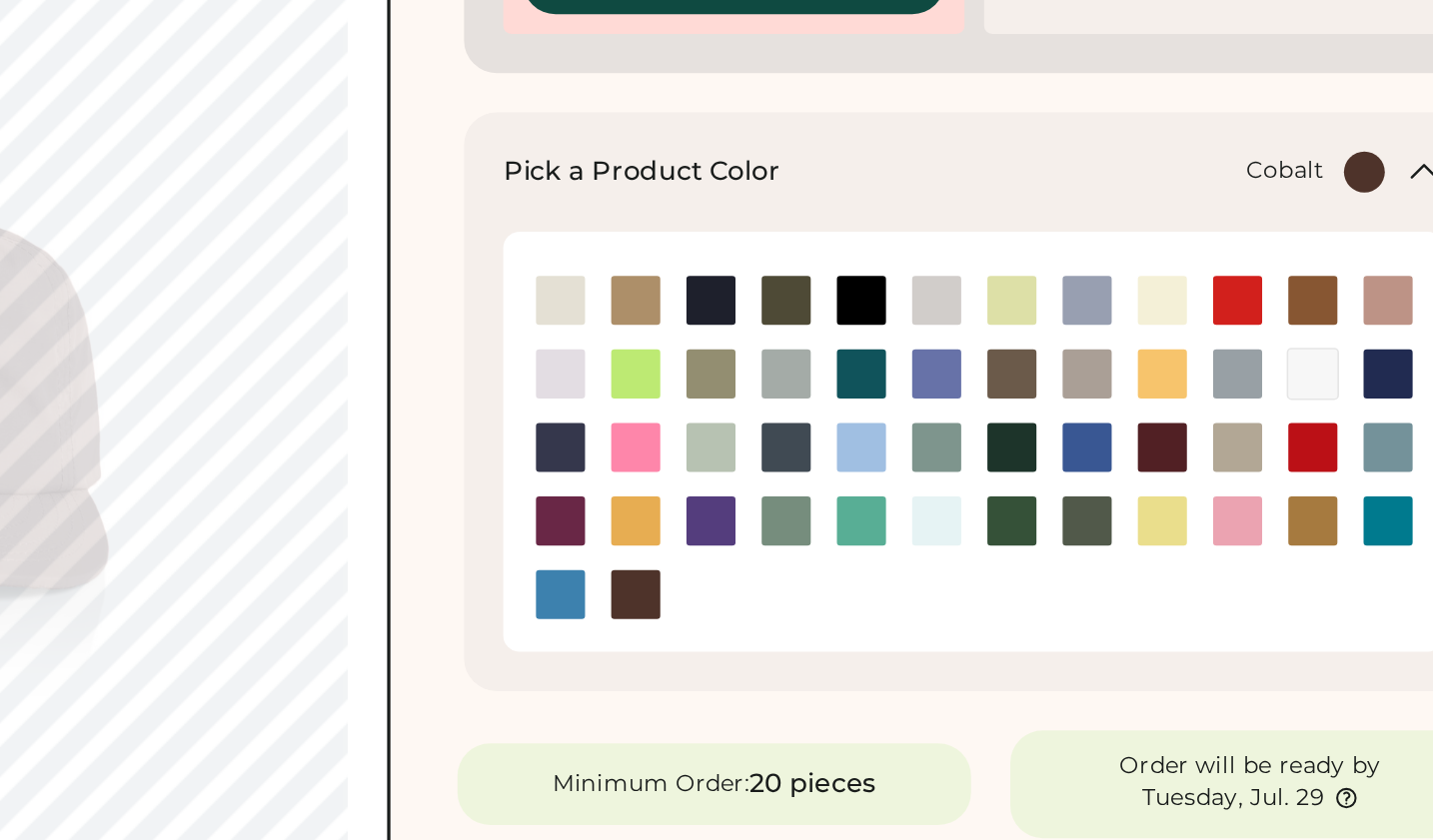 click at bounding box center (1309, 551) 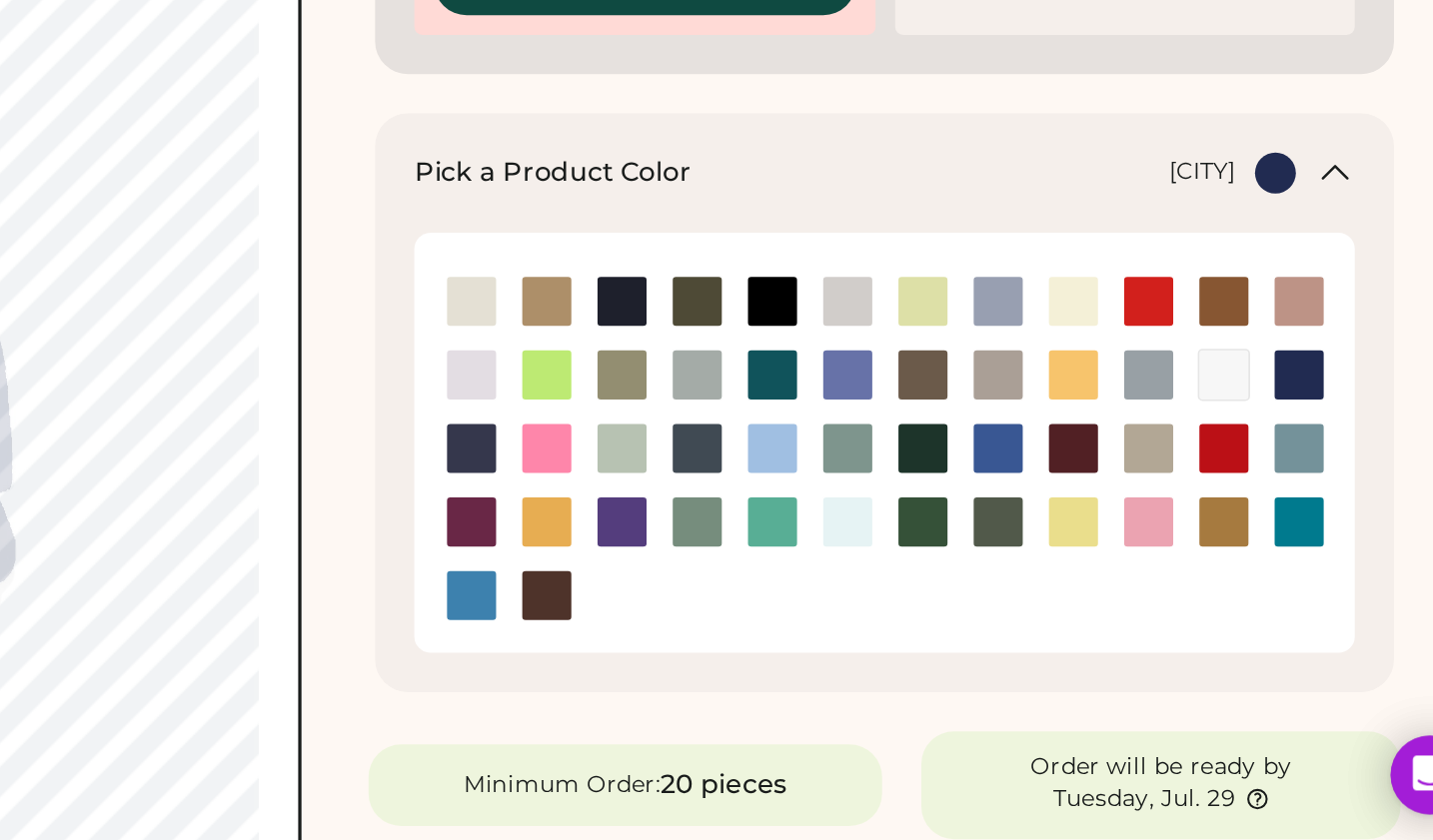 click at bounding box center [1309, 641] 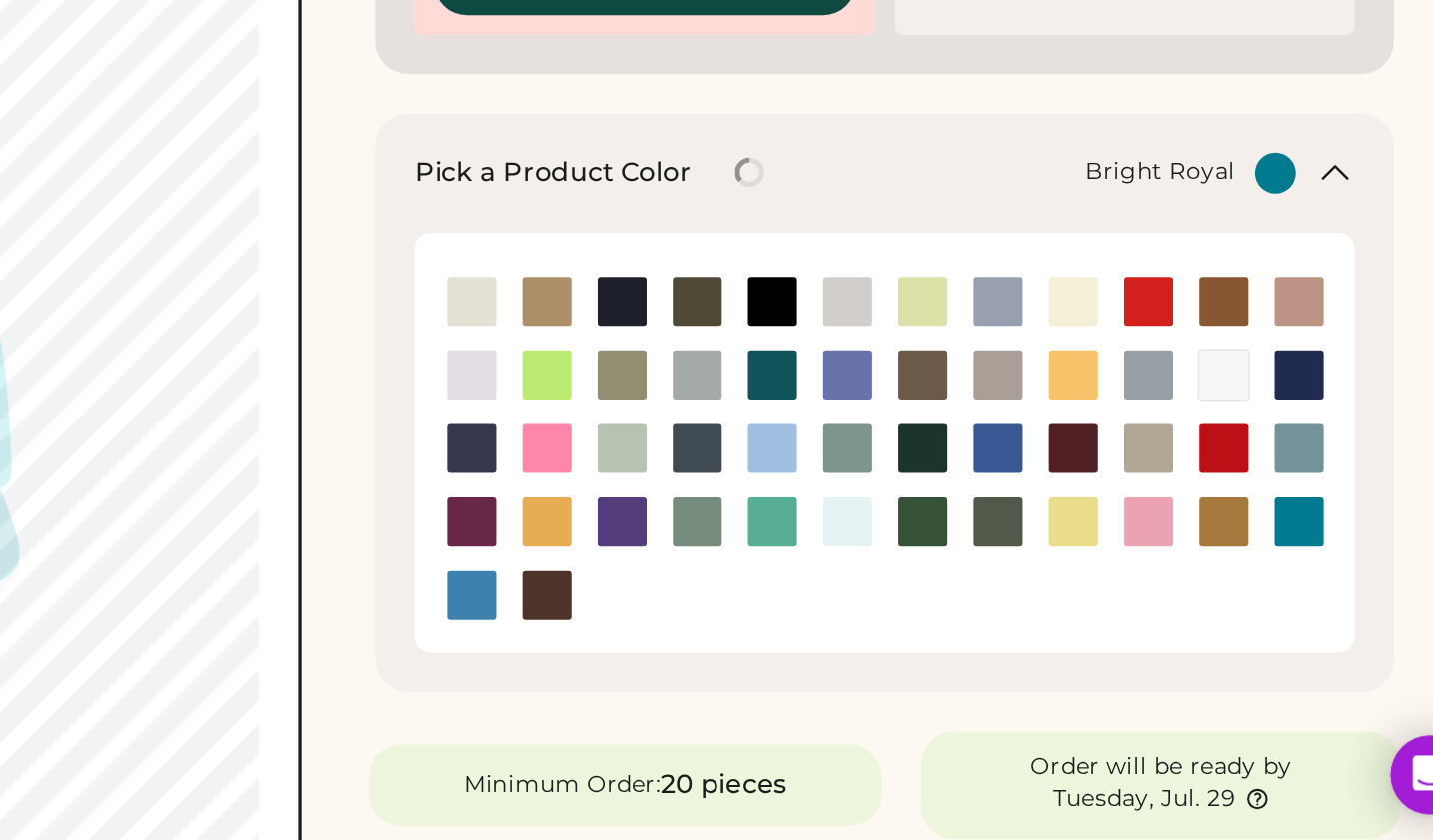 click at bounding box center (1125, 596) 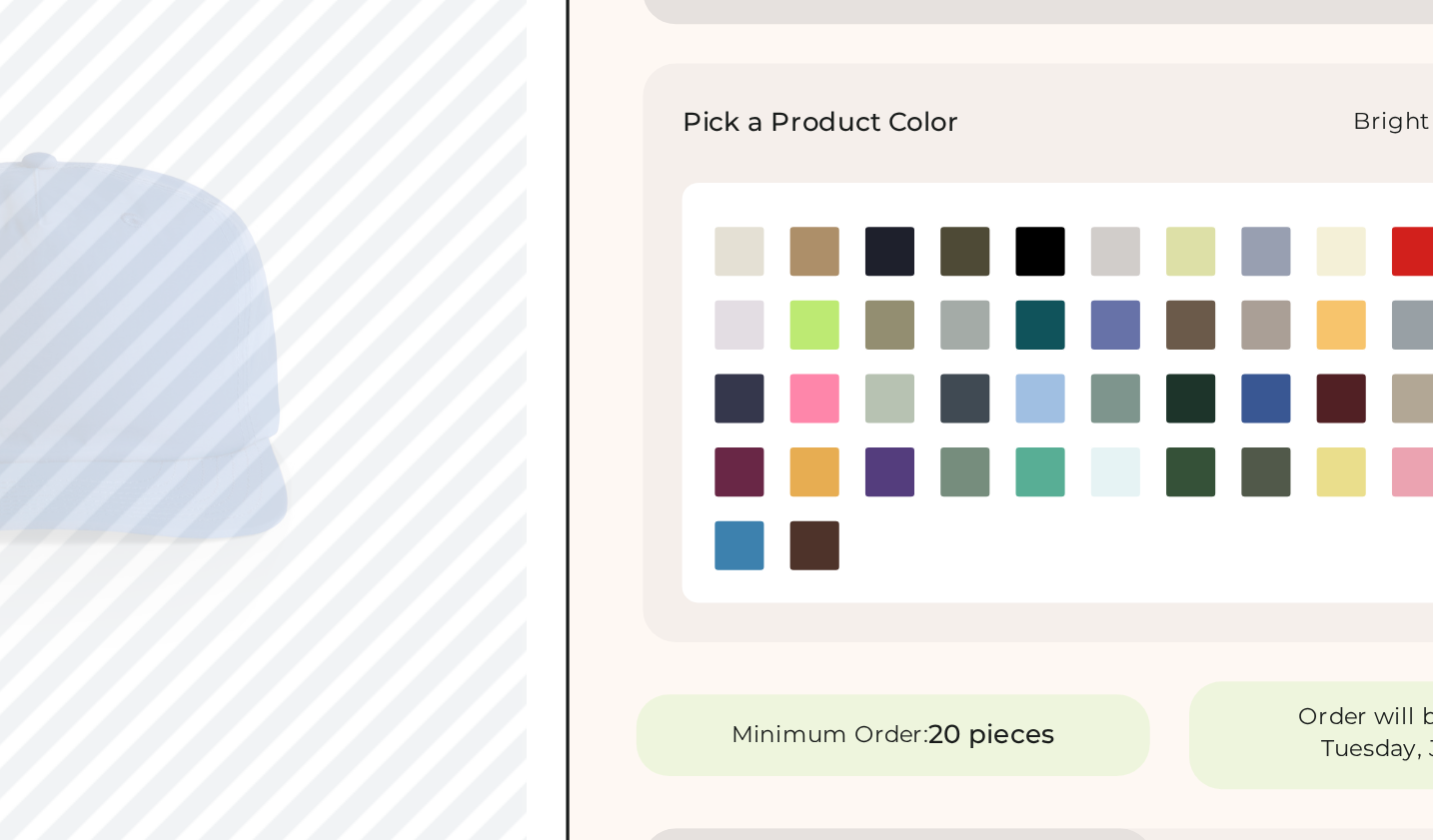 scroll, scrollTop: 574, scrollLeft: 0, axis: vertical 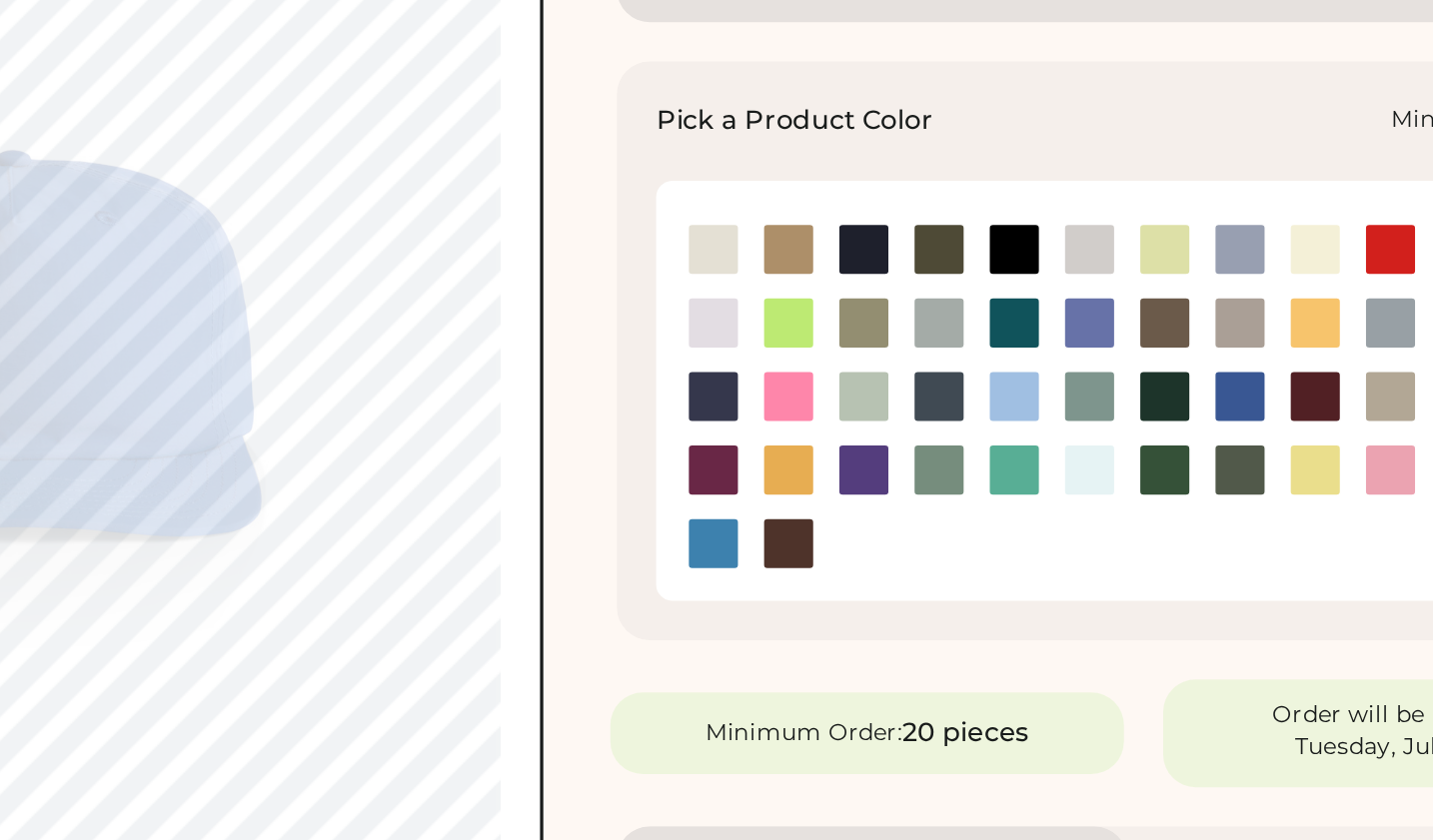 click at bounding box center [1033, 569] 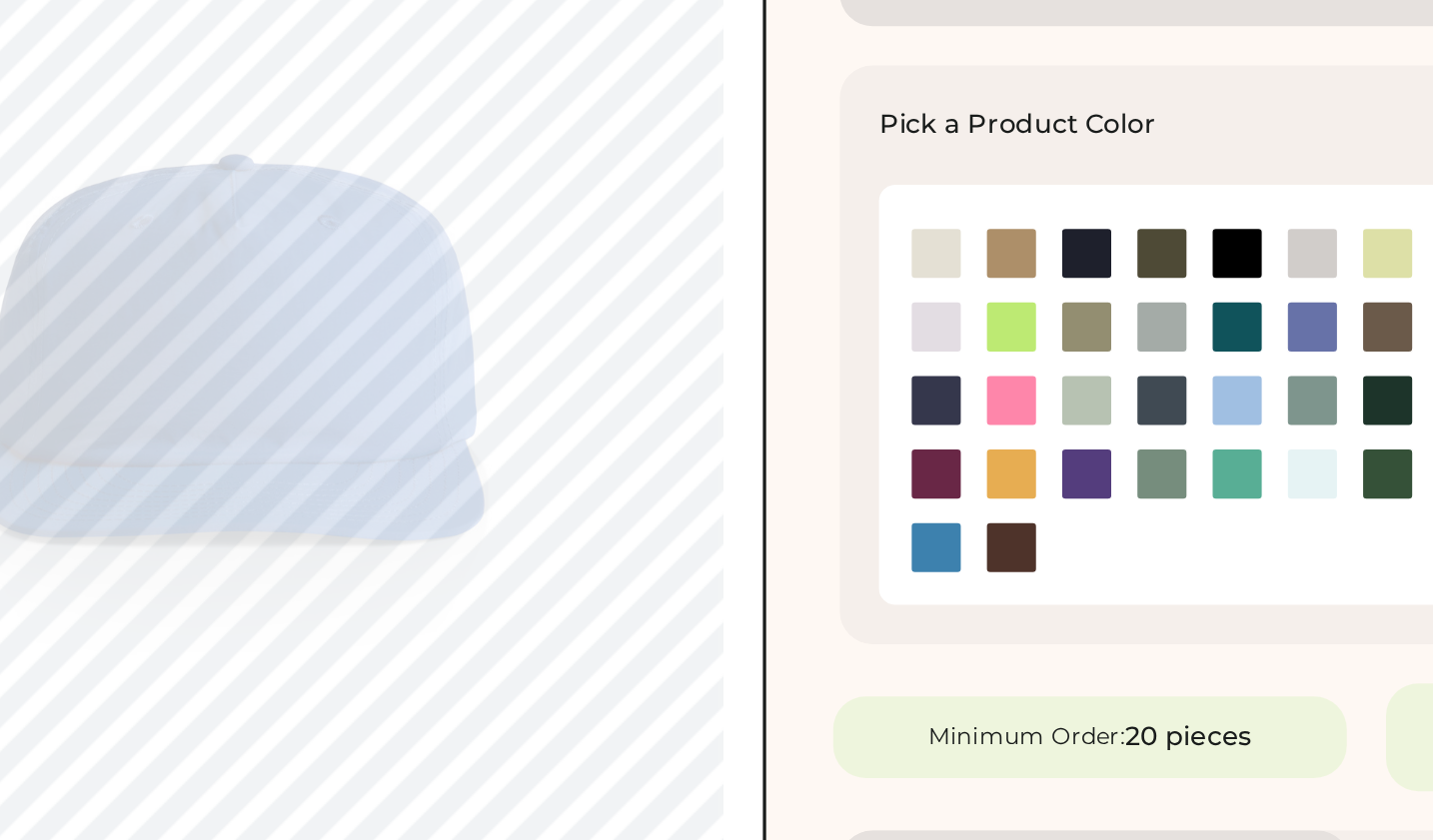click at bounding box center (803, 479) 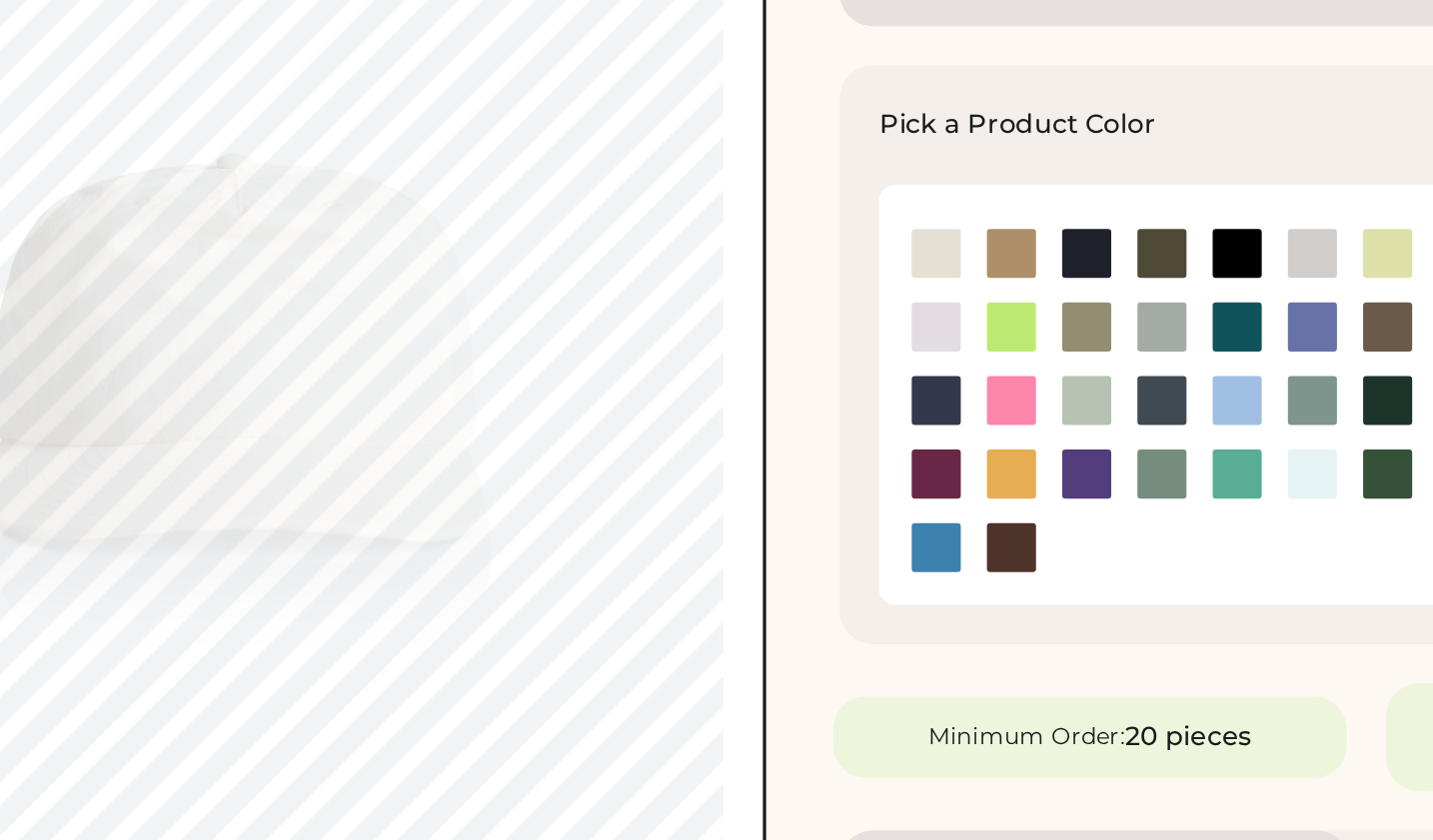 click at bounding box center (1033, 479) 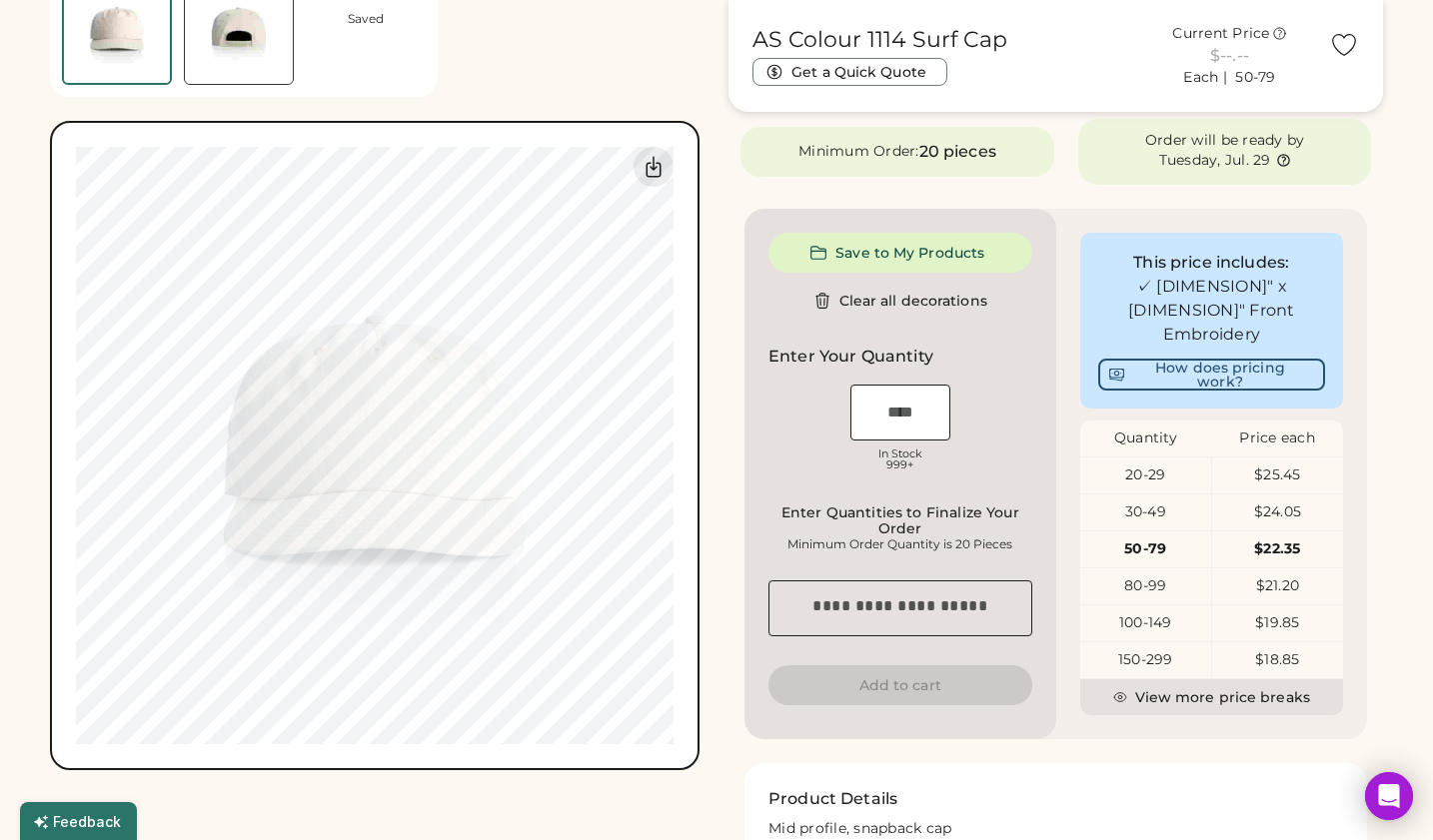 scroll, scrollTop: 674, scrollLeft: 0, axis: vertical 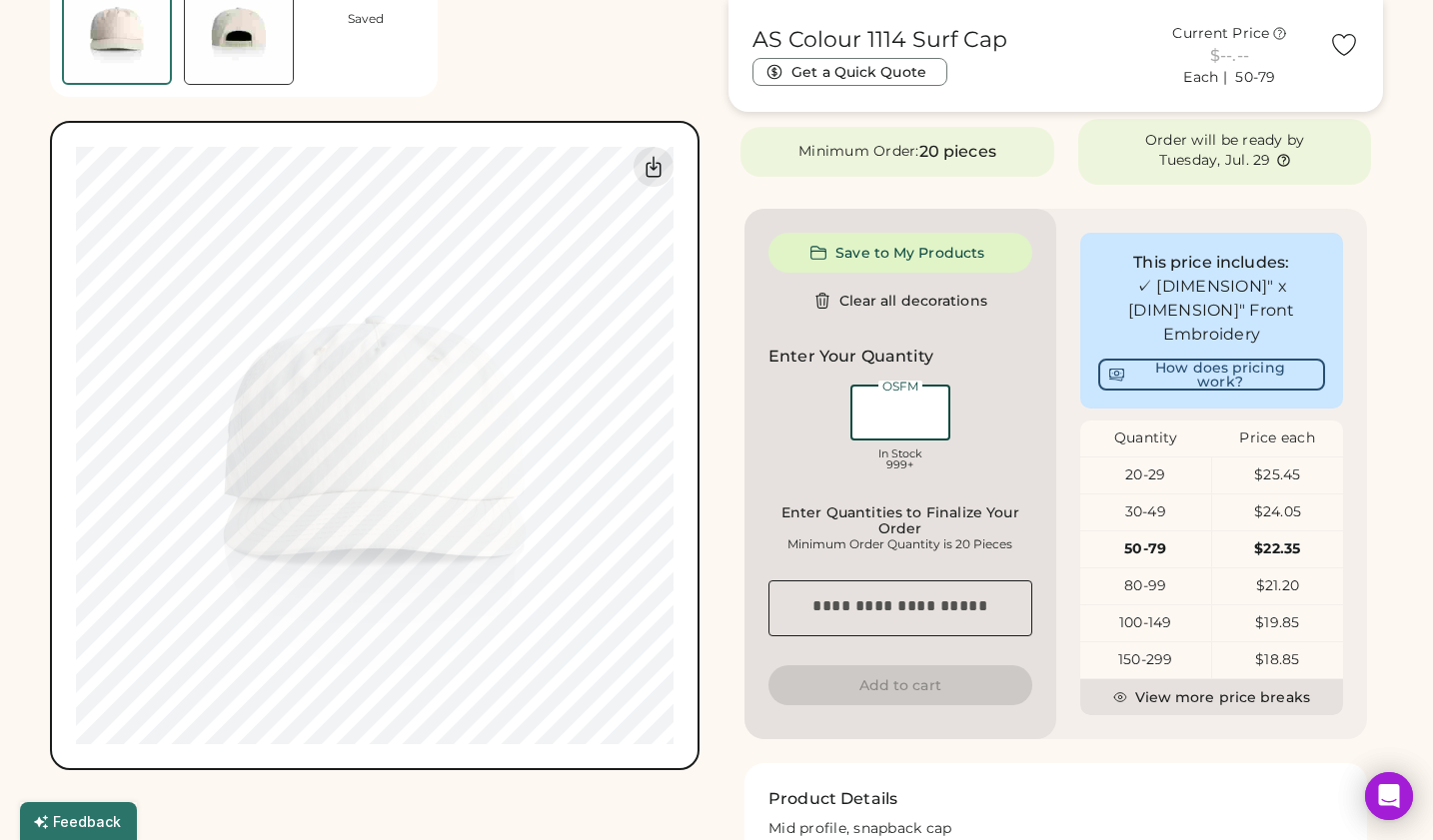 click at bounding box center (900, 413) 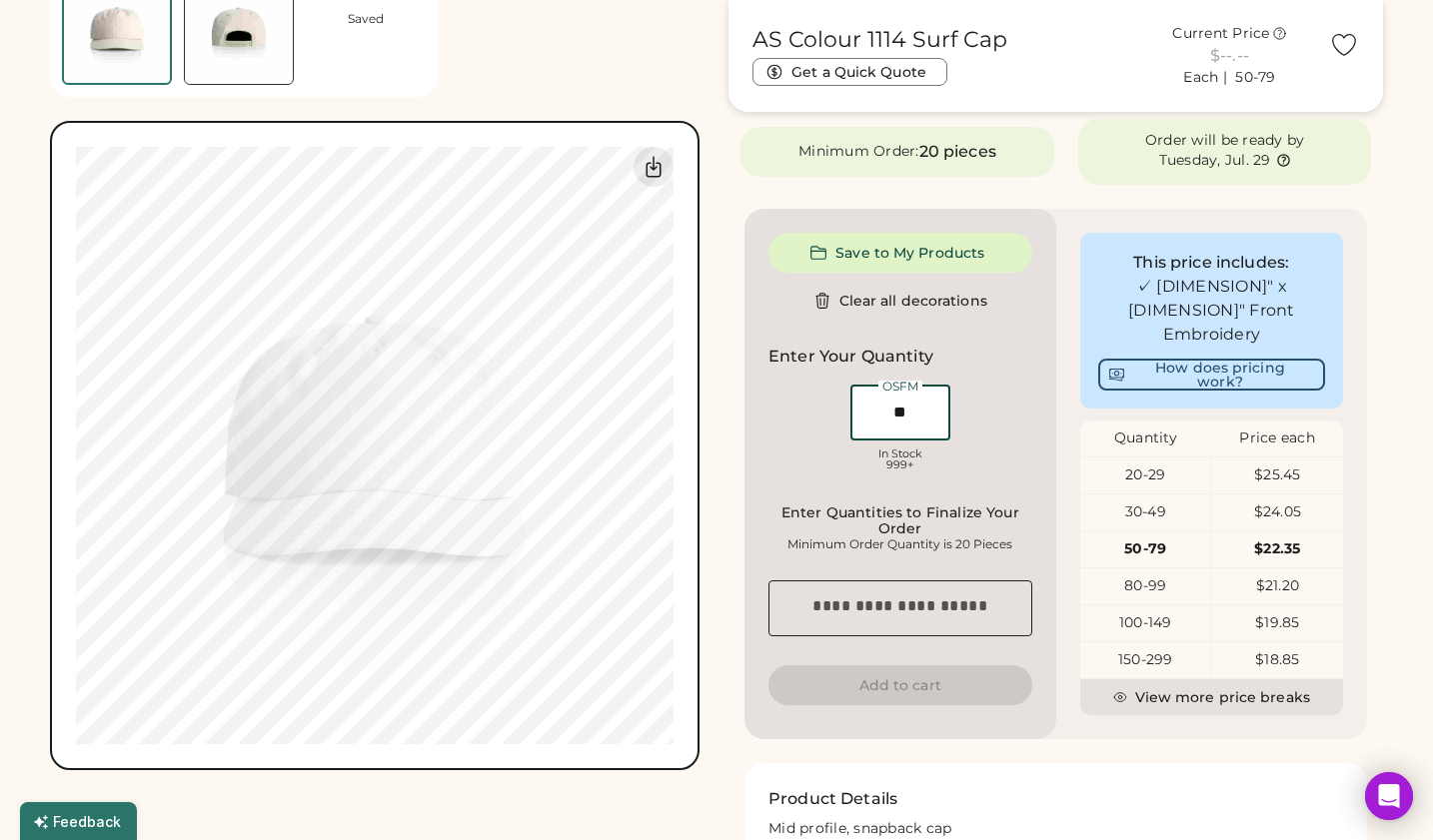 type on "**" 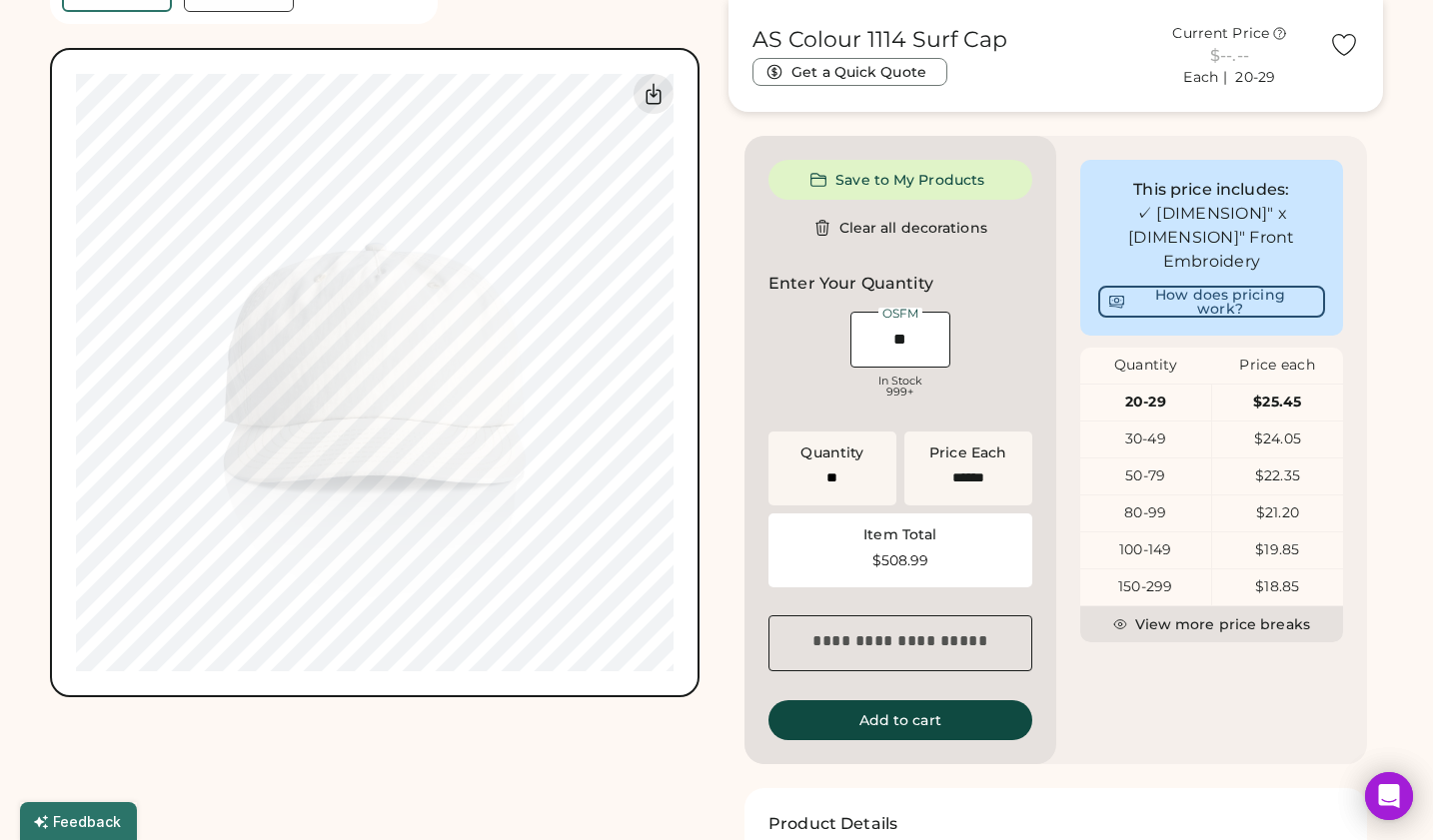 scroll, scrollTop: 748, scrollLeft: 0, axis: vertical 